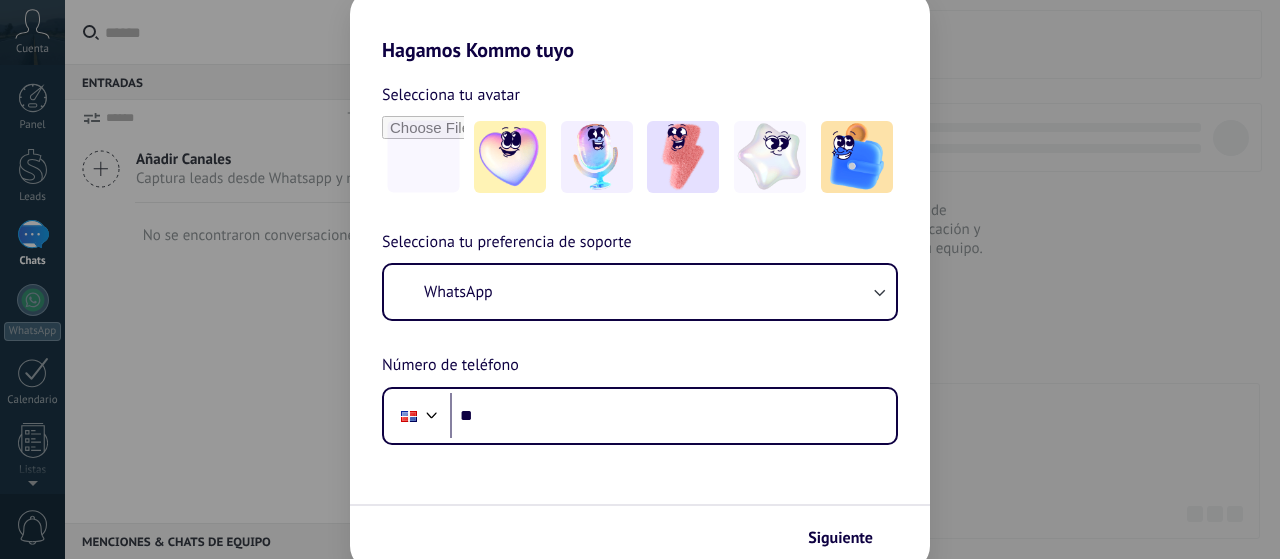scroll, scrollTop: 0, scrollLeft: 0, axis: both 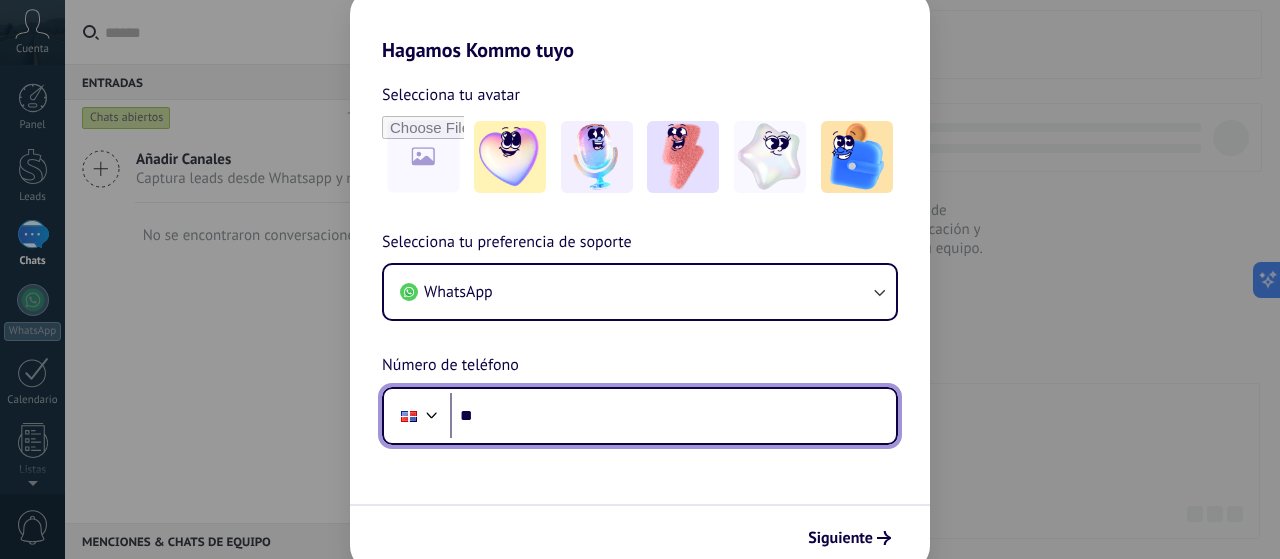 click at bounding box center (432, 413) 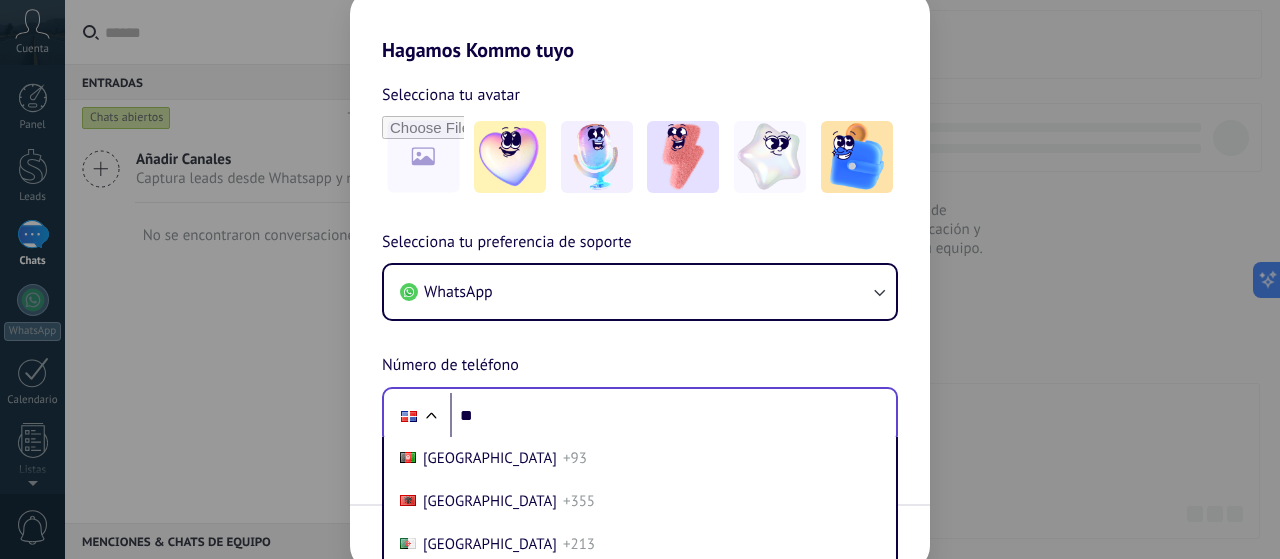 scroll, scrollTop: 115, scrollLeft: 0, axis: vertical 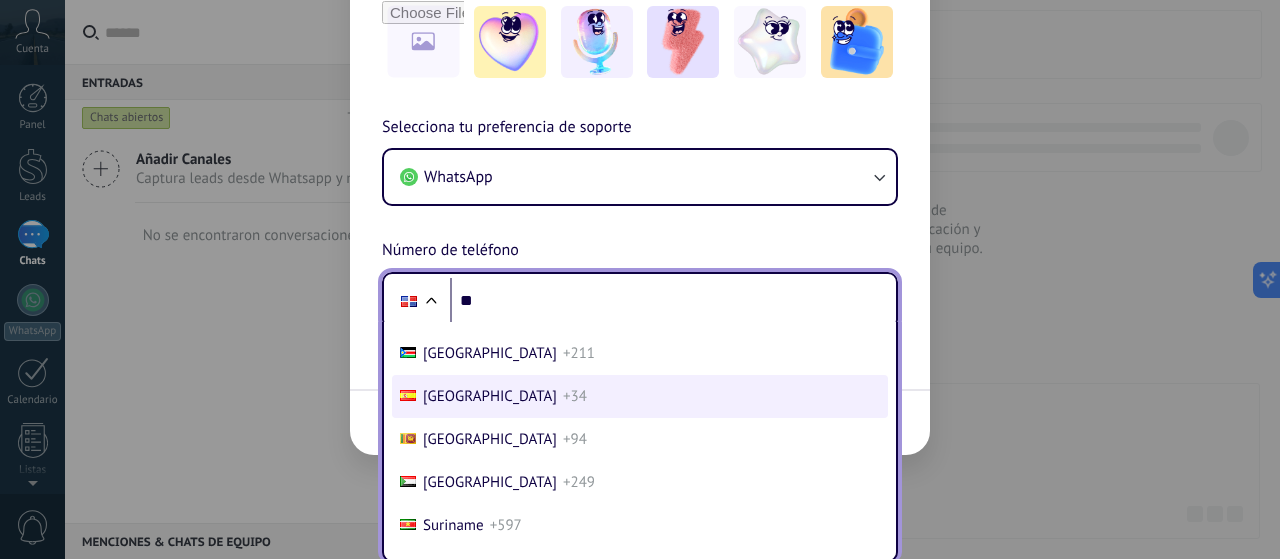 click on "+34" at bounding box center [575, 396] 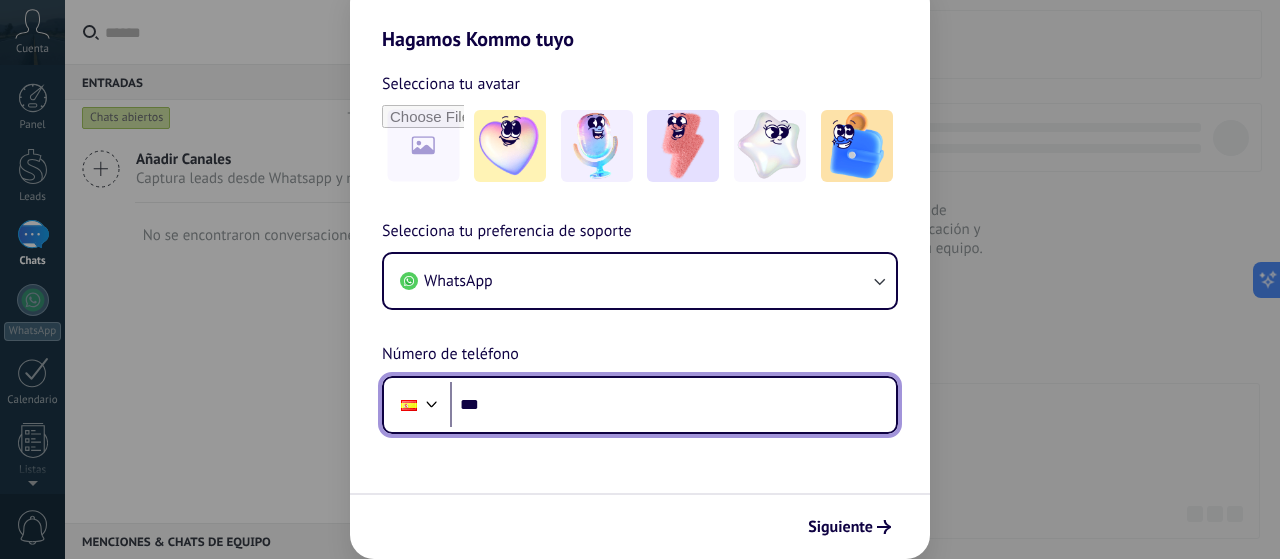 scroll, scrollTop: 10, scrollLeft: 0, axis: vertical 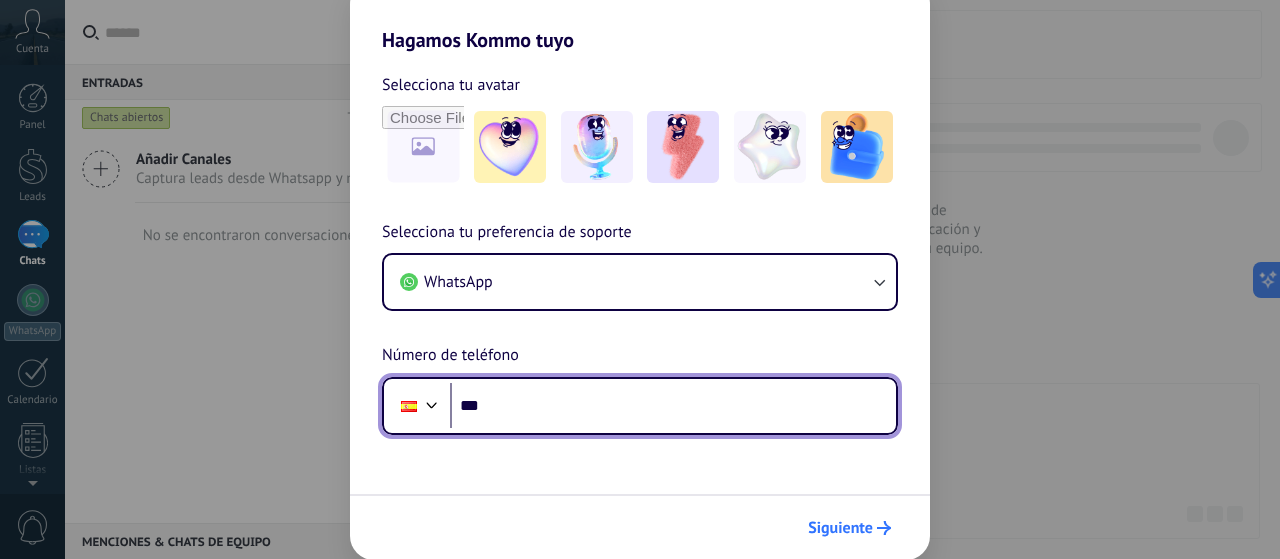 click on "Siguiente" at bounding box center [849, 528] 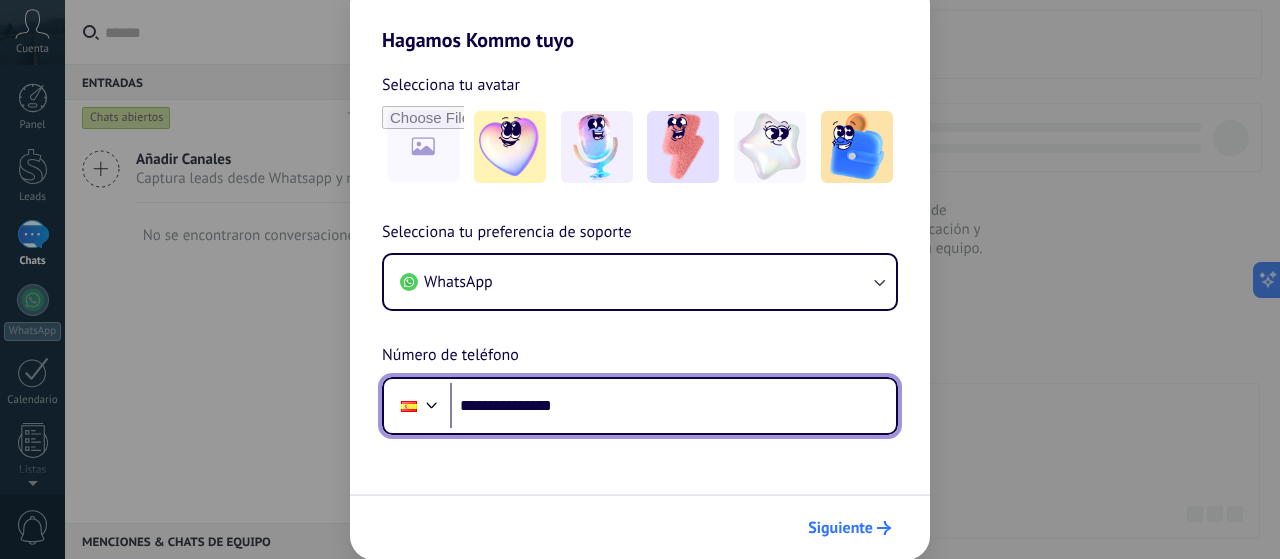 type on "**********" 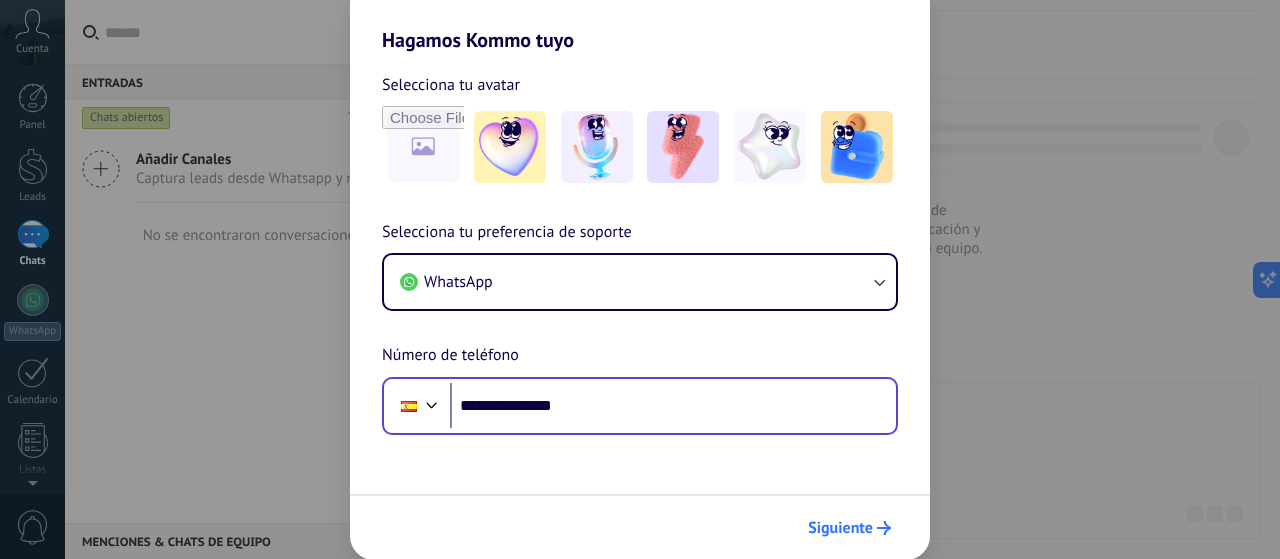 click on "Siguiente" at bounding box center (840, 528) 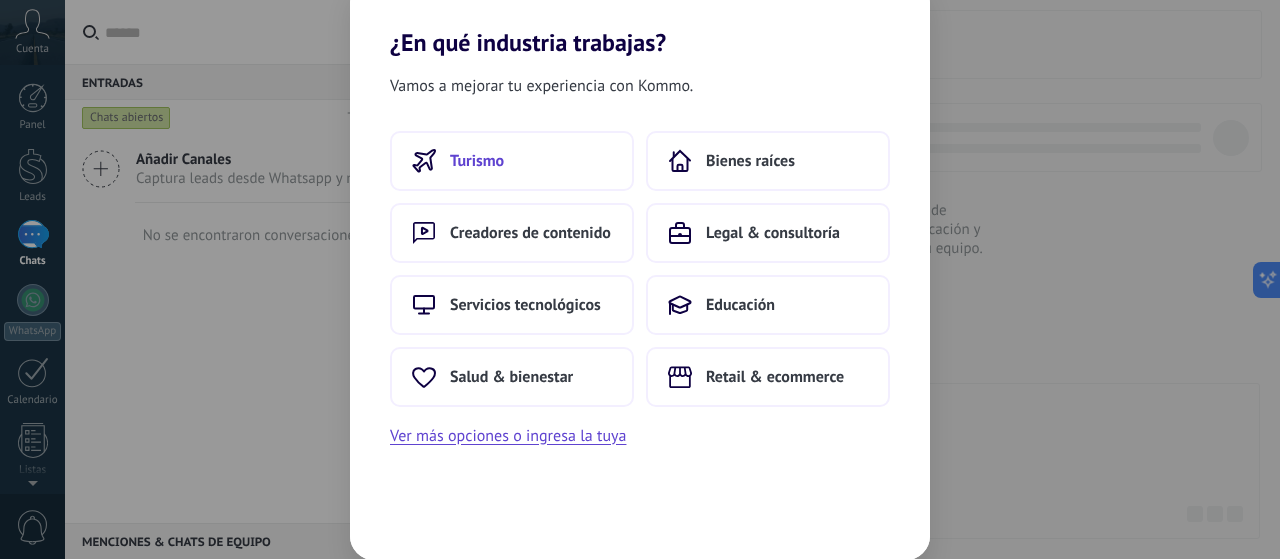 click on "Turismo" at bounding box center (512, 161) 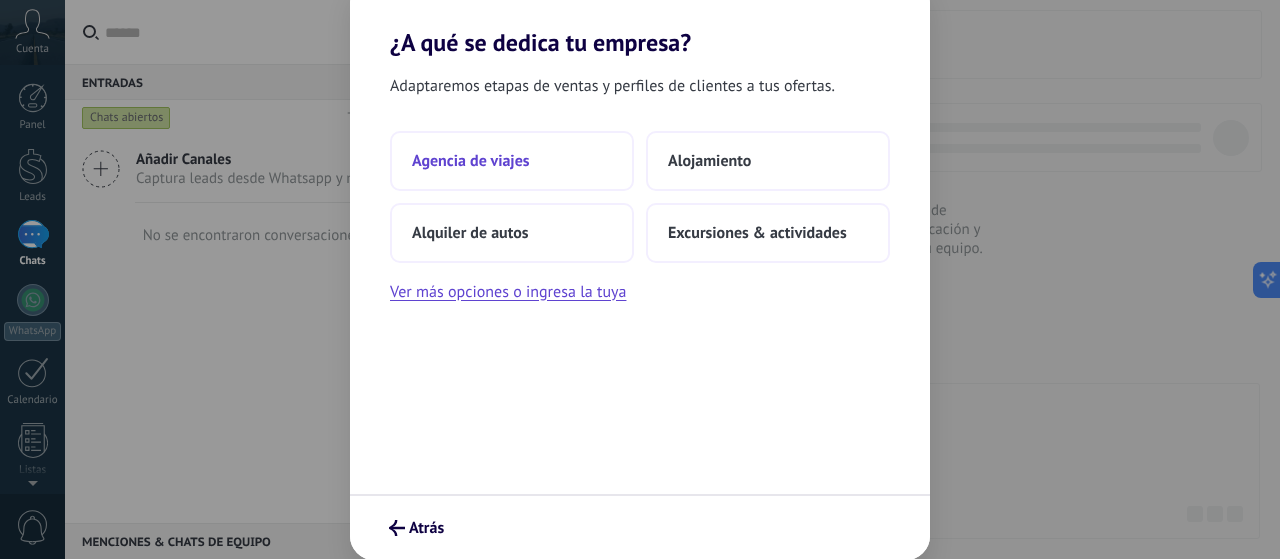 click on "Agencia de viajes" at bounding box center (512, 161) 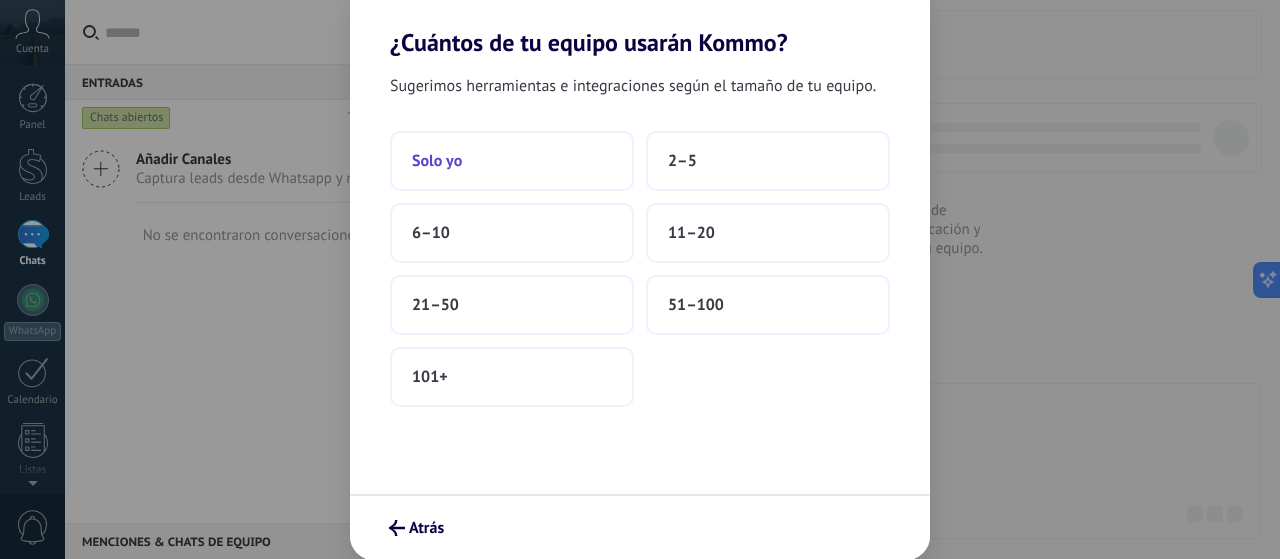 click on "Solo yo" at bounding box center [512, 161] 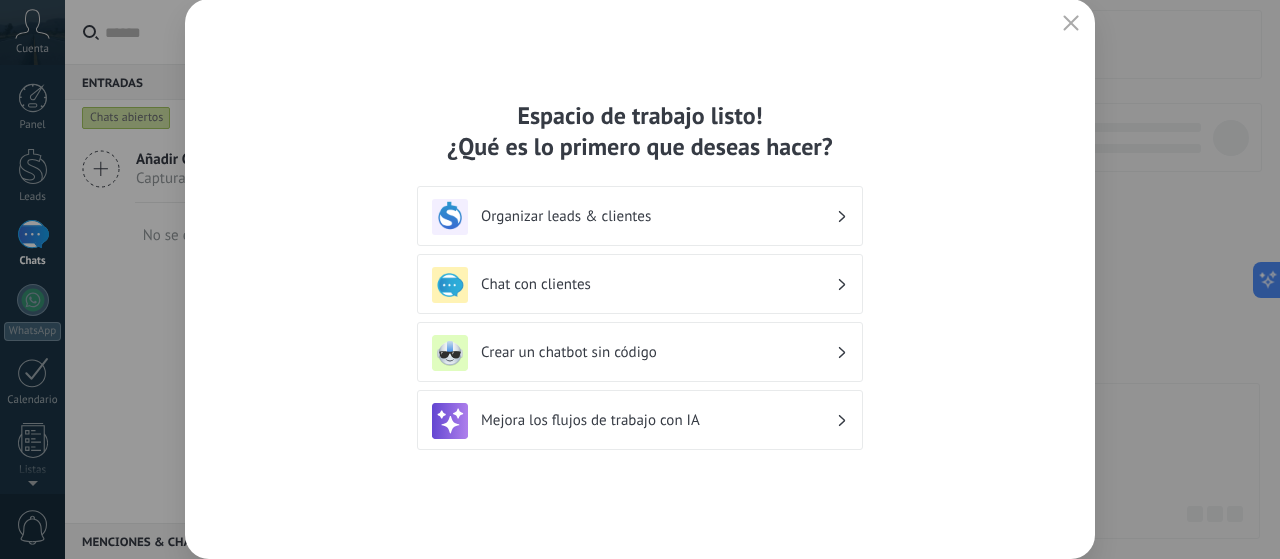 scroll, scrollTop: 0, scrollLeft: 0, axis: both 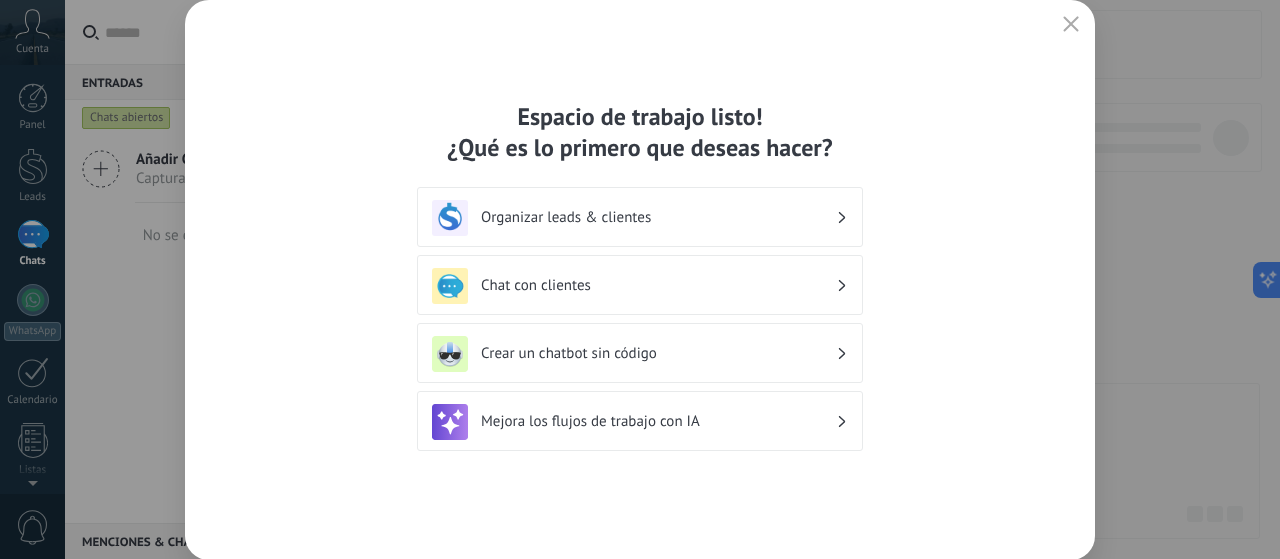 click on "Organizar leads & clientes" at bounding box center (658, 217) 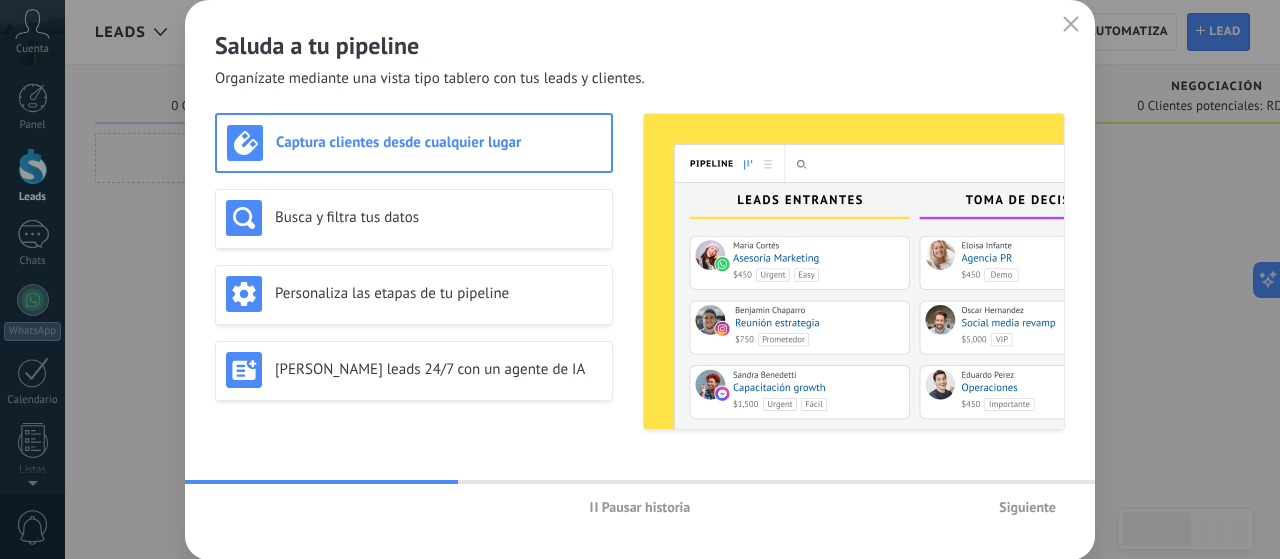click on "Siguiente" at bounding box center [1027, 507] 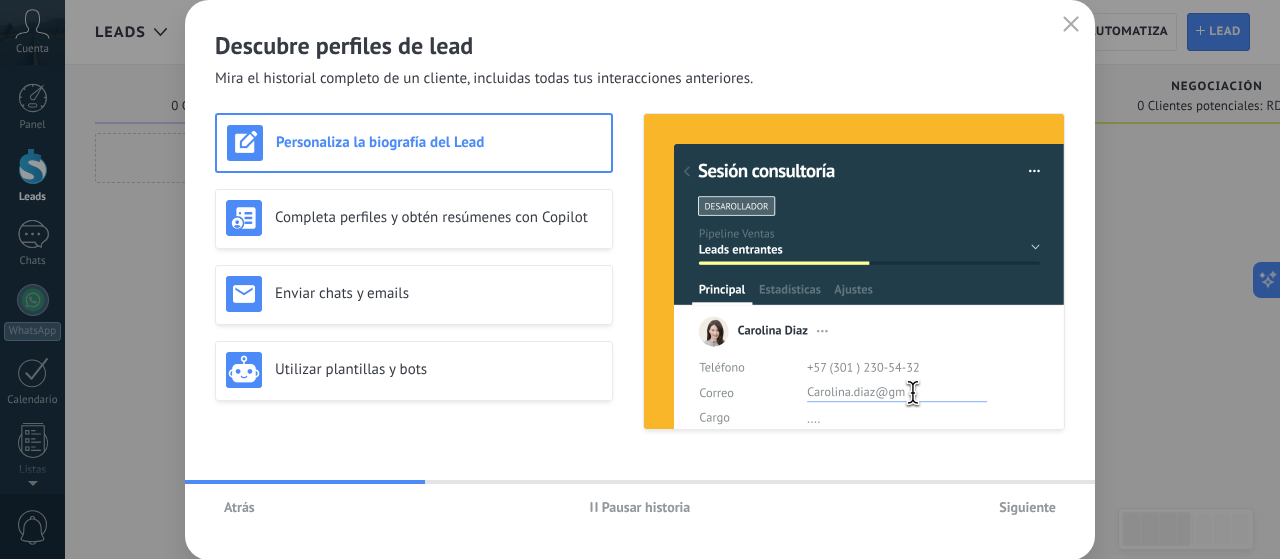 click on "Siguiente" at bounding box center (1027, 507) 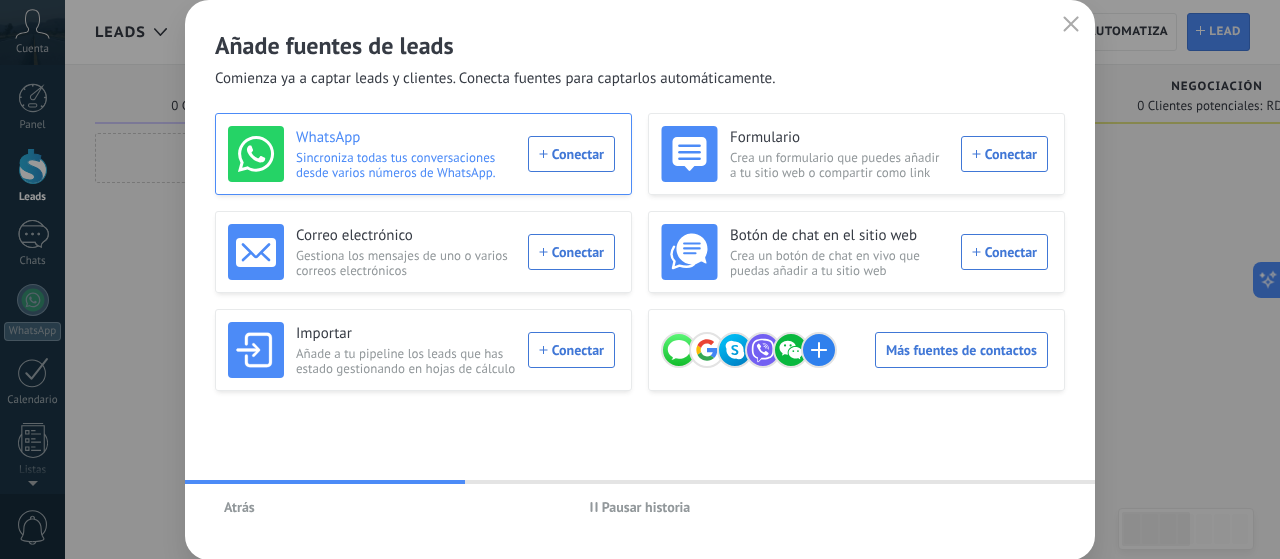 click on "WhatsApp Sincroniza todas tus conversaciones desde varios números de WhatsApp. Conectar" at bounding box center [421, 154] 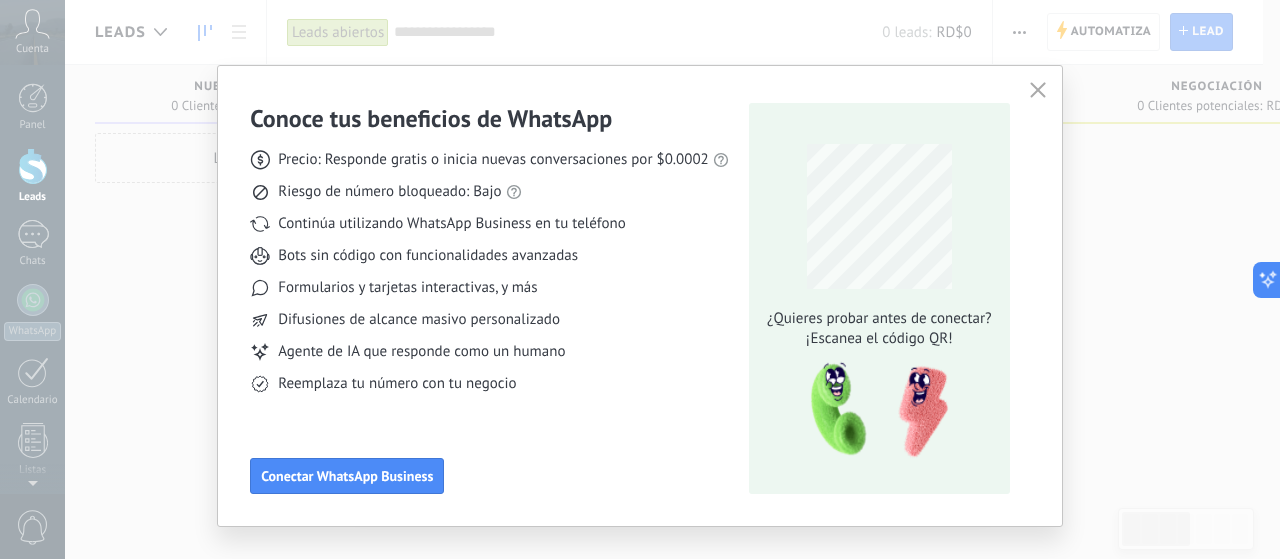click on "Conoce tus beneficios de WhatsApp Precio: Responde gratis o inicia nuevas conversaciones por $0.0002 Riesgo de número bloqueado: Bajo Continúa utilizando WhatsApp Business en tu teléfono Bots sin código con funcionalidades avanzadas Formularios y tarjetas interactivas, y más Difusiones de alcance masivo personalizado Agente de IA que responde como un humano Reemplaza tu número con tu negocio Conectar WhatsApp Business" at bounding box center (489, 298) 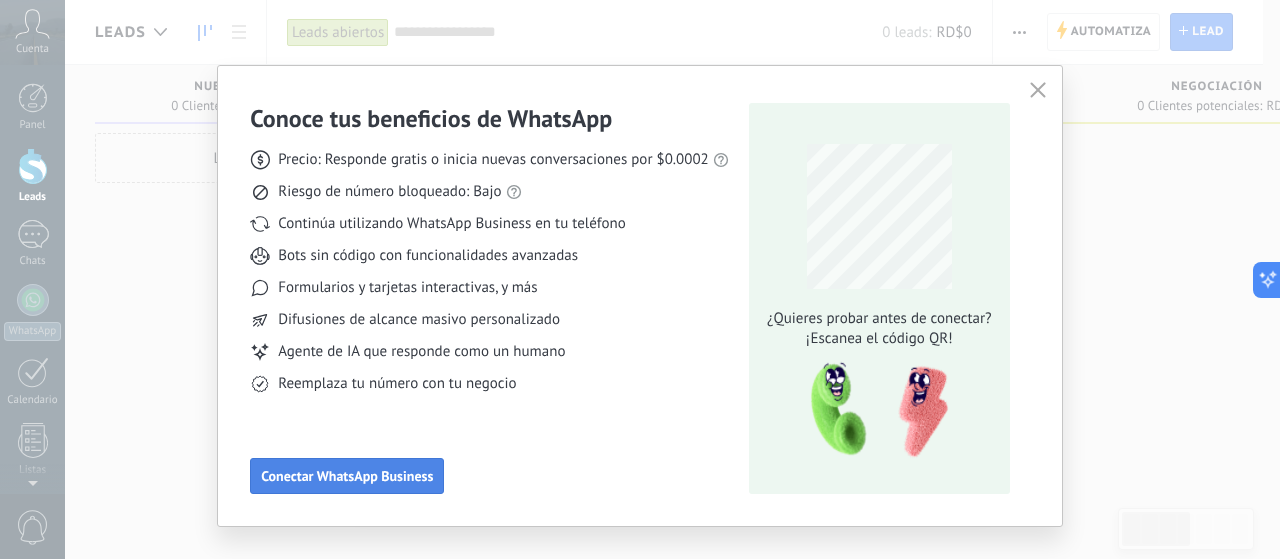 click on "Conectar WhatsApp Business" at bounding box center (347, 476) 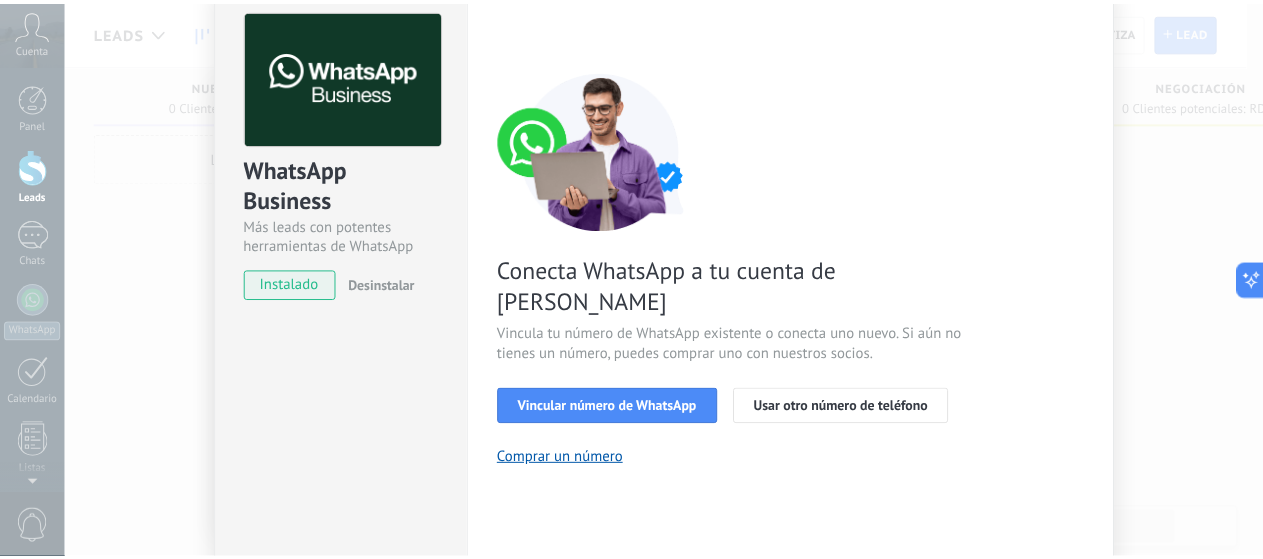 scroll, scrollTop: 200, scrollLeft: 0, axis: vertical 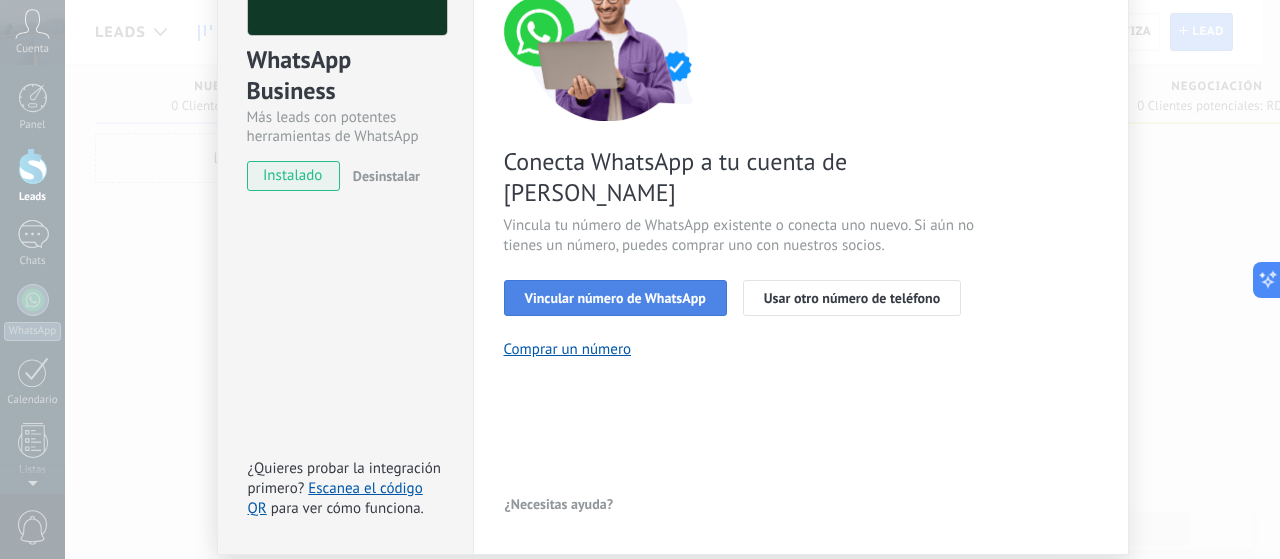 click on "Vincular número de WhatsApp" at bounding box center (615, 298) 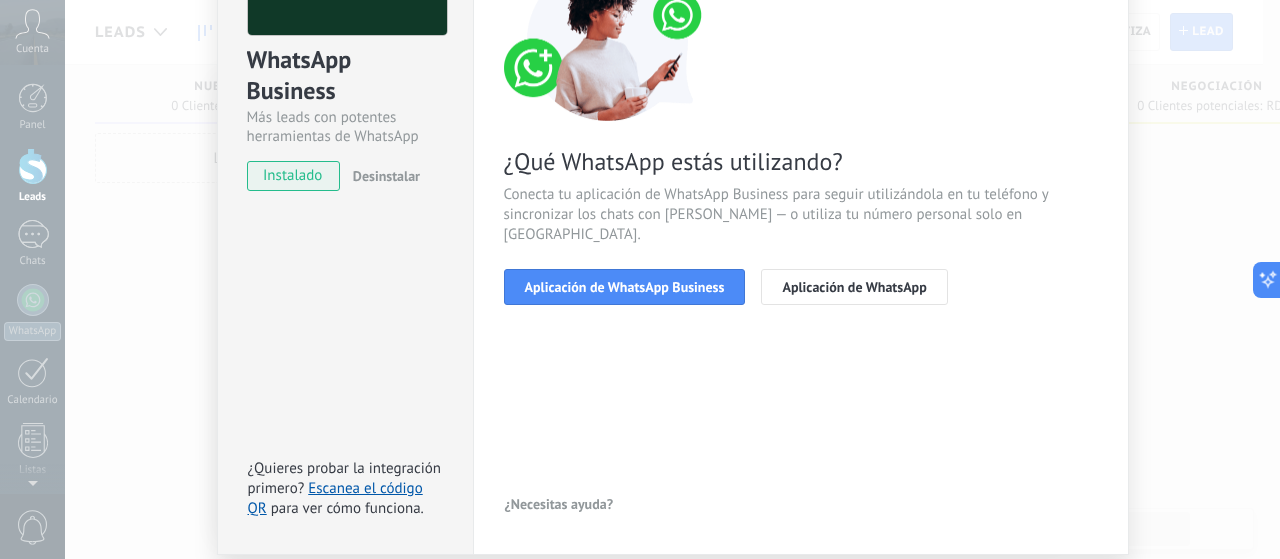 click on "¿Qué WhatsApp estás utilizando? Conecta tu aplicación de WhatsApp Business para seguir utilizándola en tu teléfono y sincronizar los chats con [PERSON_NAME] — o utiliza tu número personal solo en Kommo. Aplicación de WhatsApp Business Aplicación de WhatsApp" at bounding box center (801, 133) 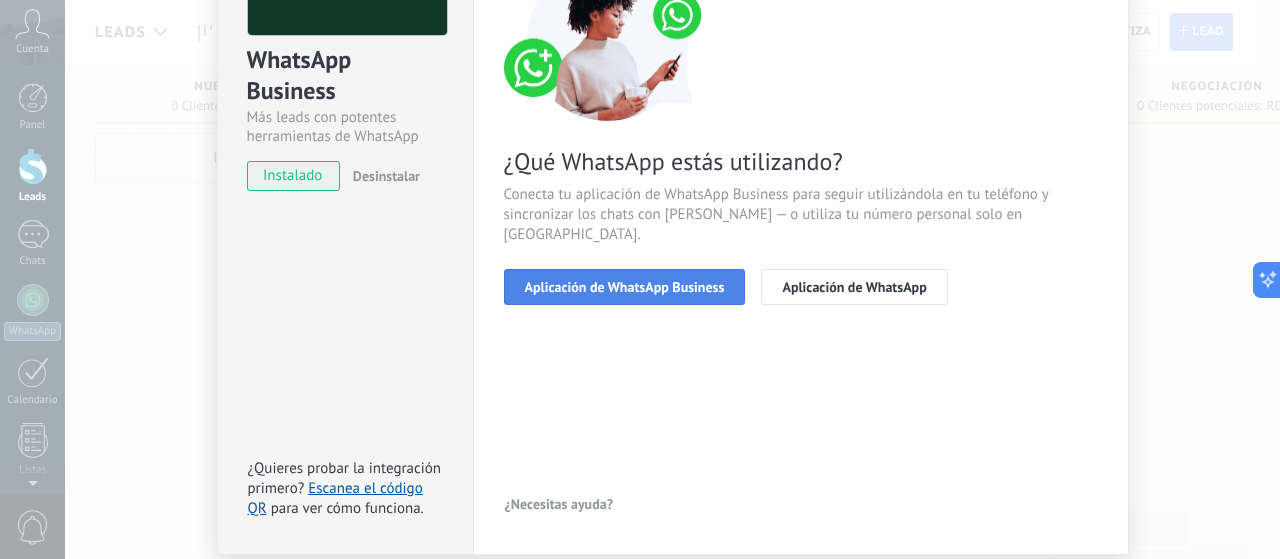 click on "Aplicación de WhatsApp Business" at bounding box center (625, 287) 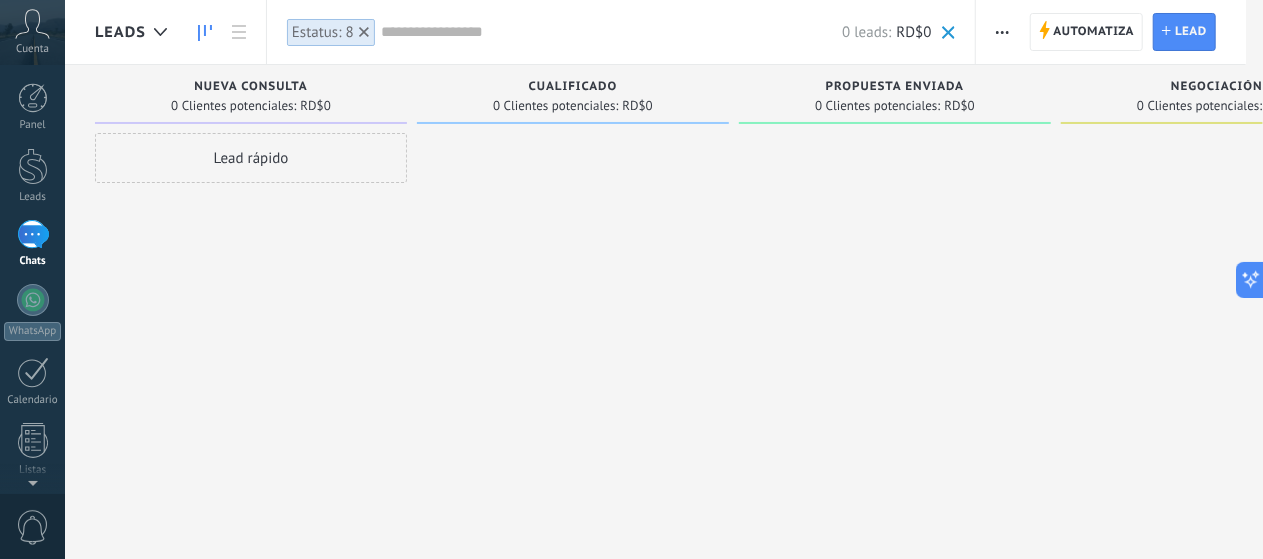 scroll, scrollTop: 271, scrollLeft: 0, axis: vertical 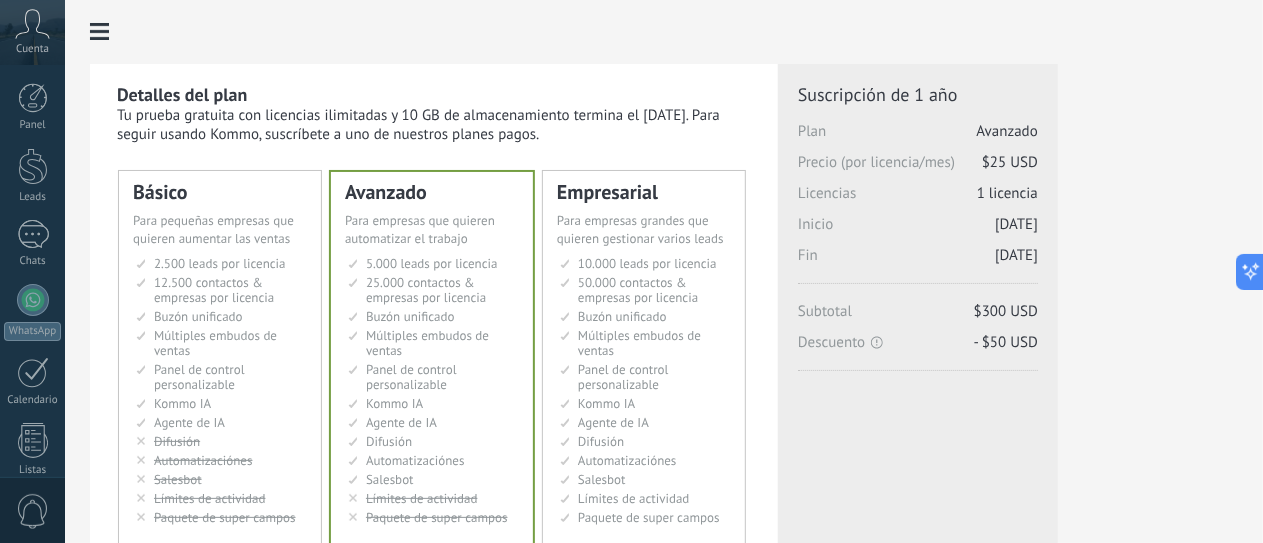 click on "Integración" at bounding box center [-116, 93] 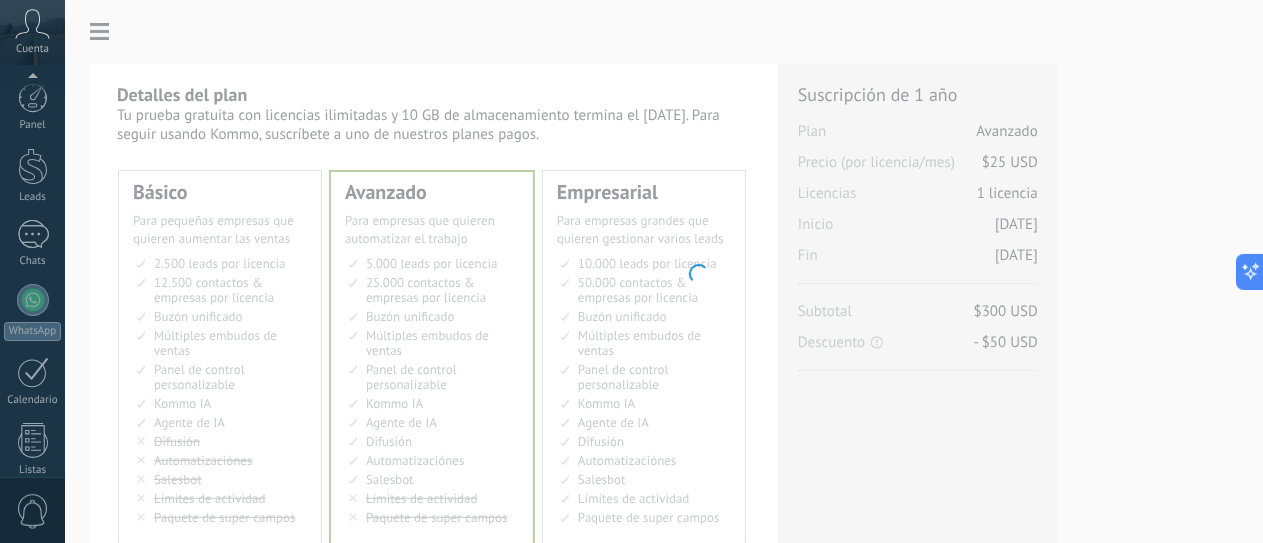 scroll, scrollTop: 288, scrollLeft: 0, axis: vertical 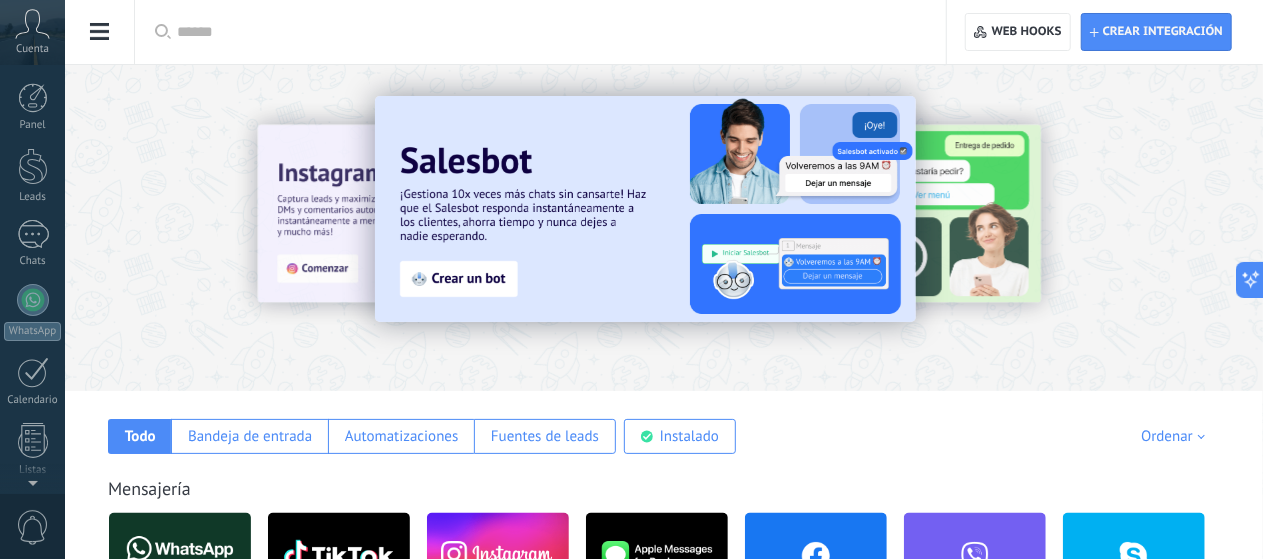 click 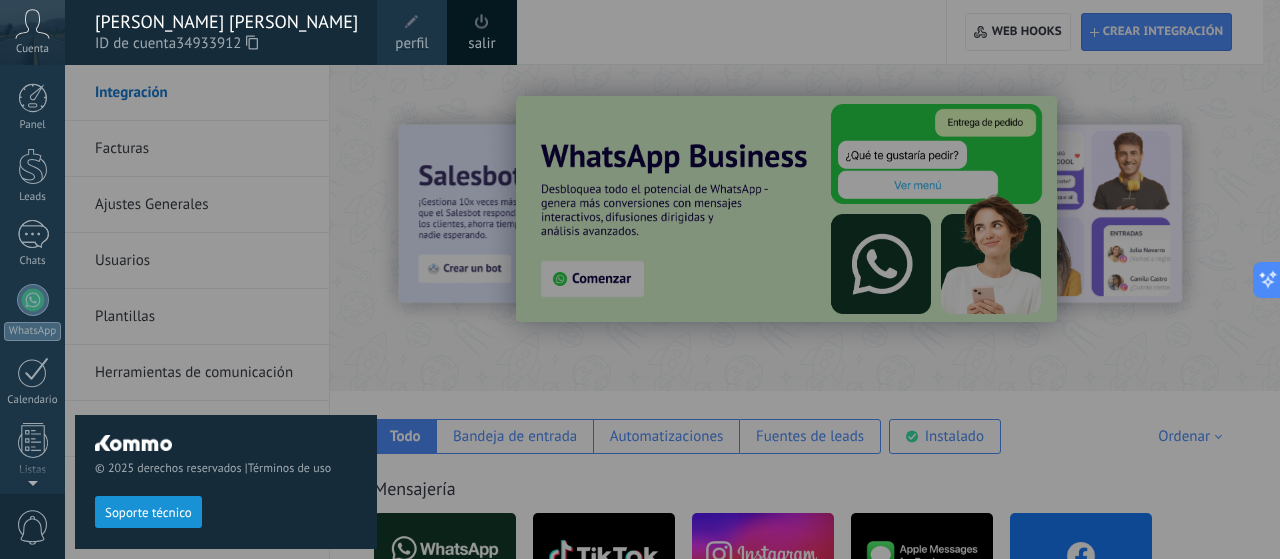 click on "©  2025  derechos reservados |  Términos de uso
Soporte técnico" at bounding box center (226, 312) 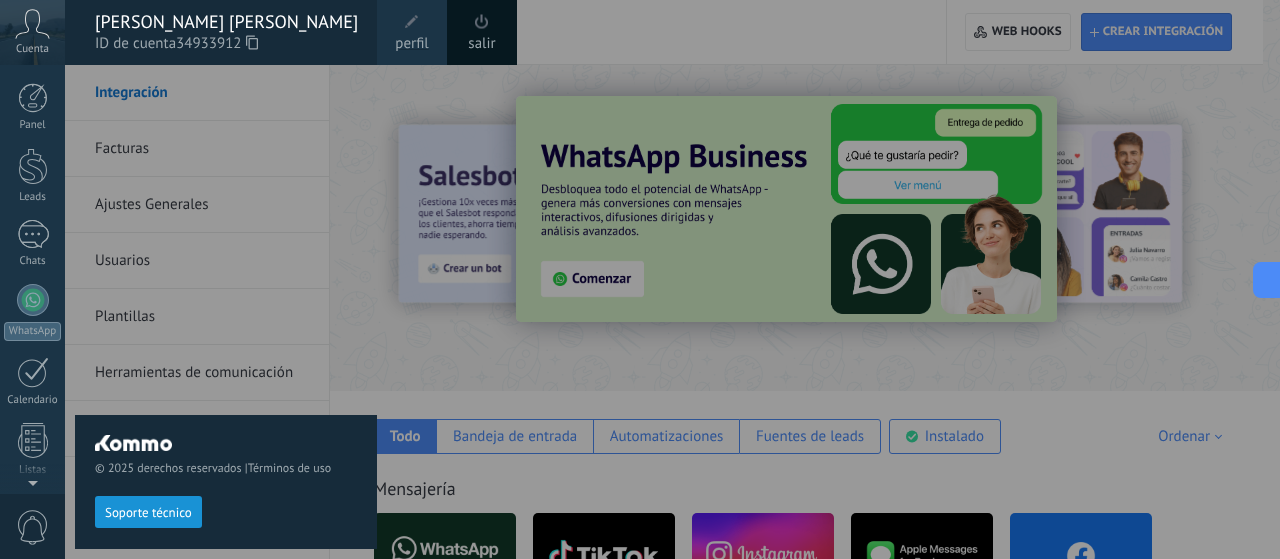 click on "©  2025  derechos reservados |  Términos de uso
Soporte técnico" at bounding box center [226, 312] 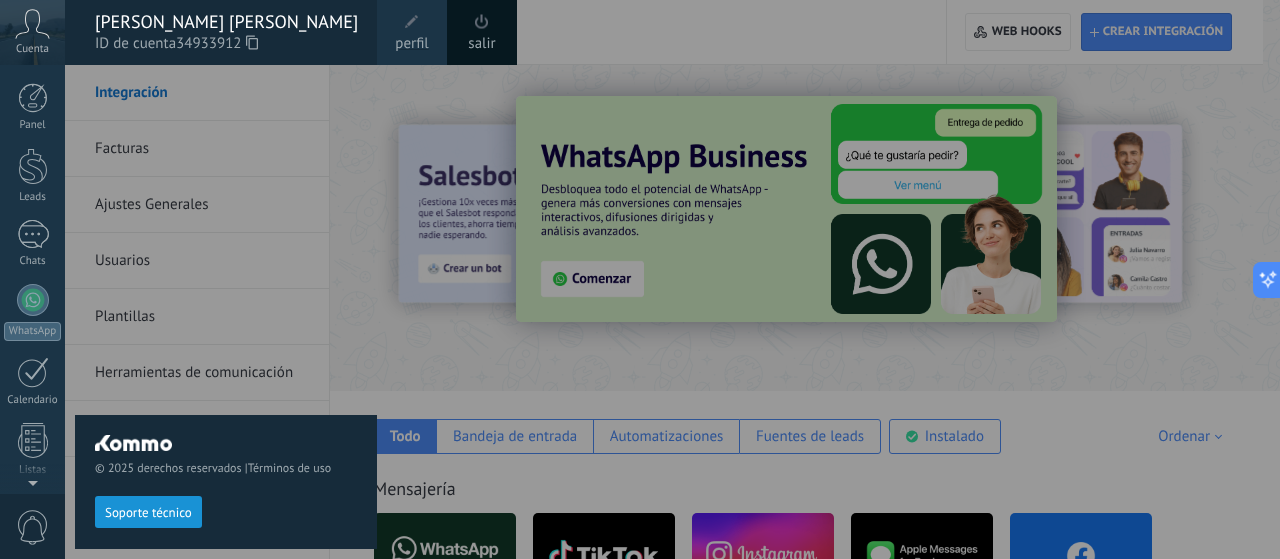 click at bounding box center [705, 279] 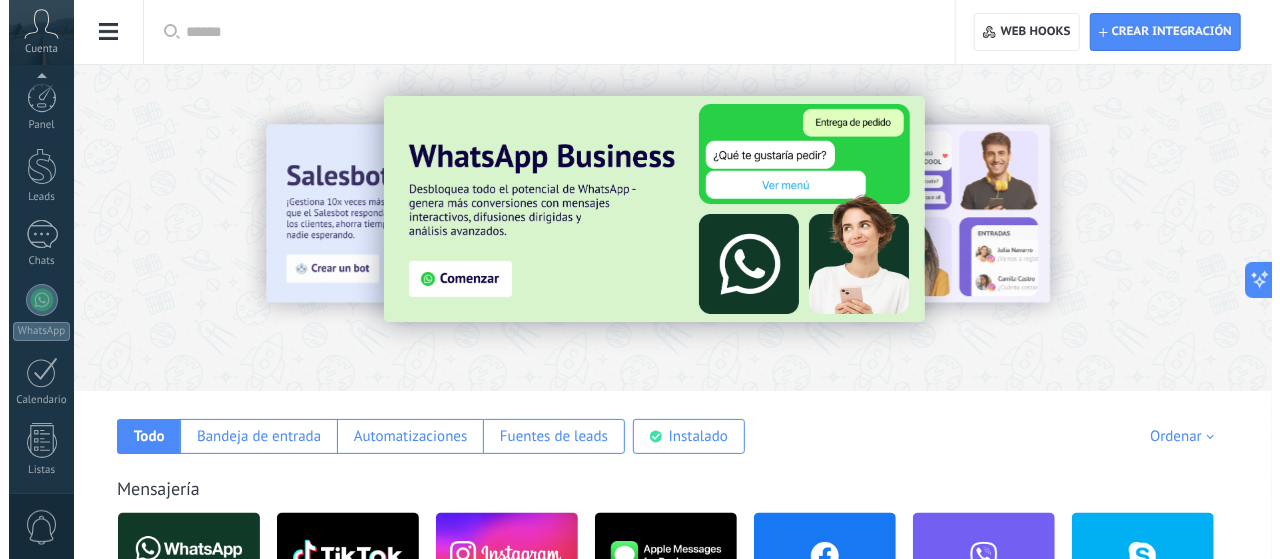 scroll, scrollTop: 271, scrollLeft: 0, axis: vertical 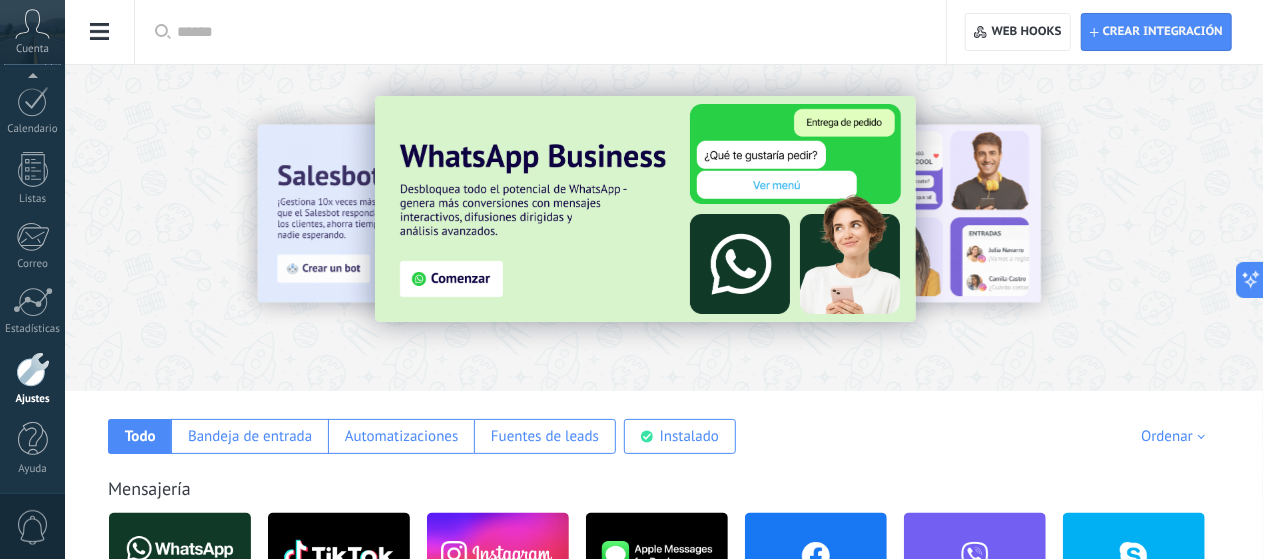 click at bounding box center (645, 209) 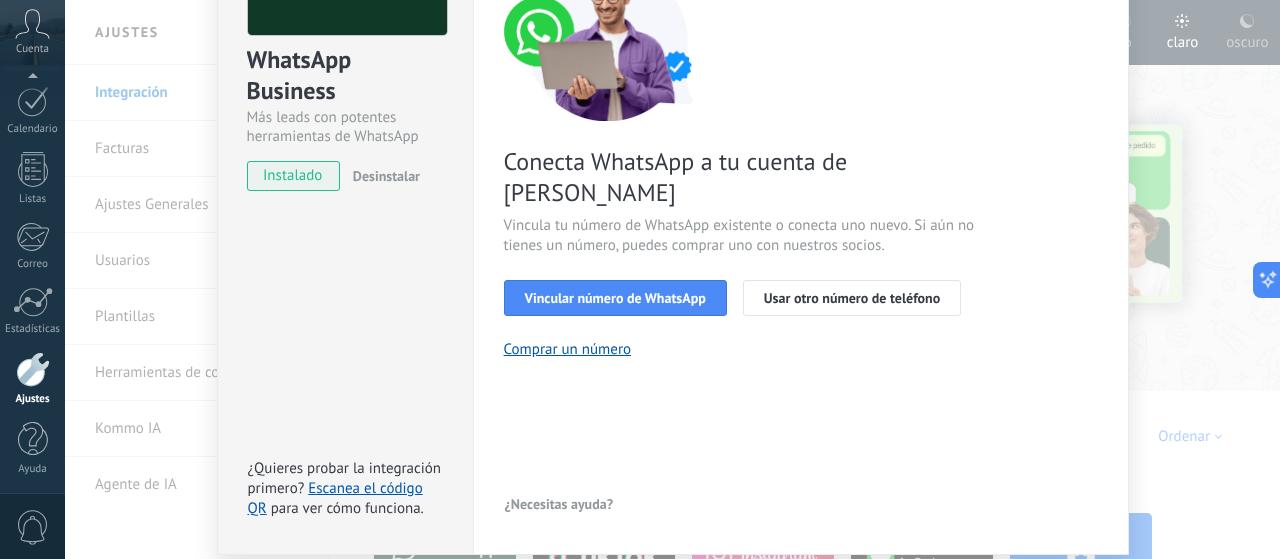 scroll, scrollTop: 270, scrollLeft: 0, axis: vertical 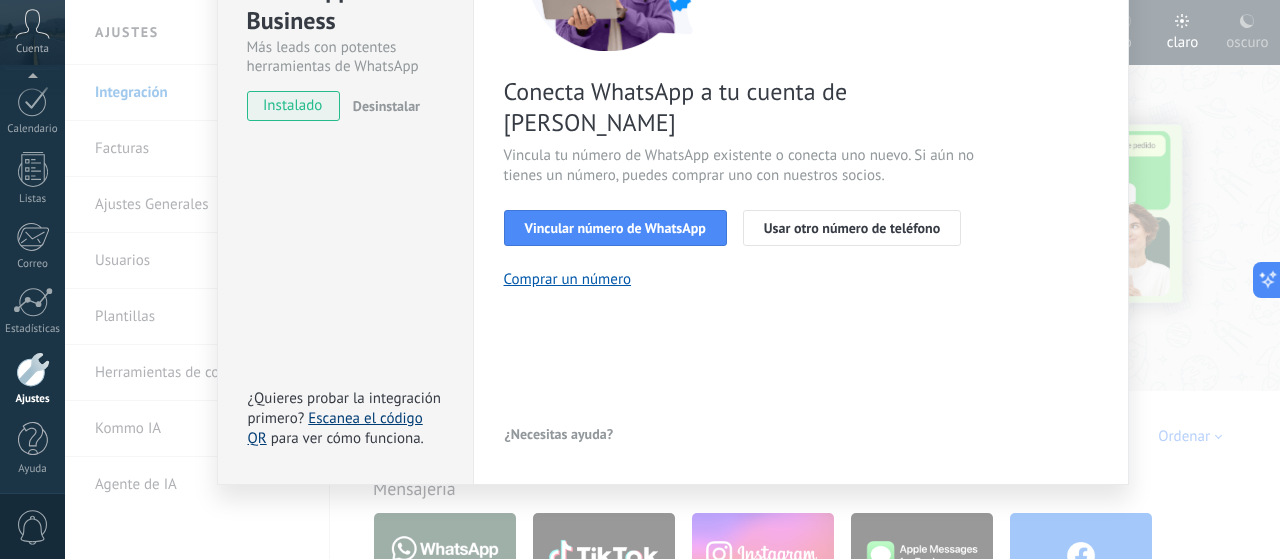 click on "Escanea el código QR" at bounding box center [335, 428] 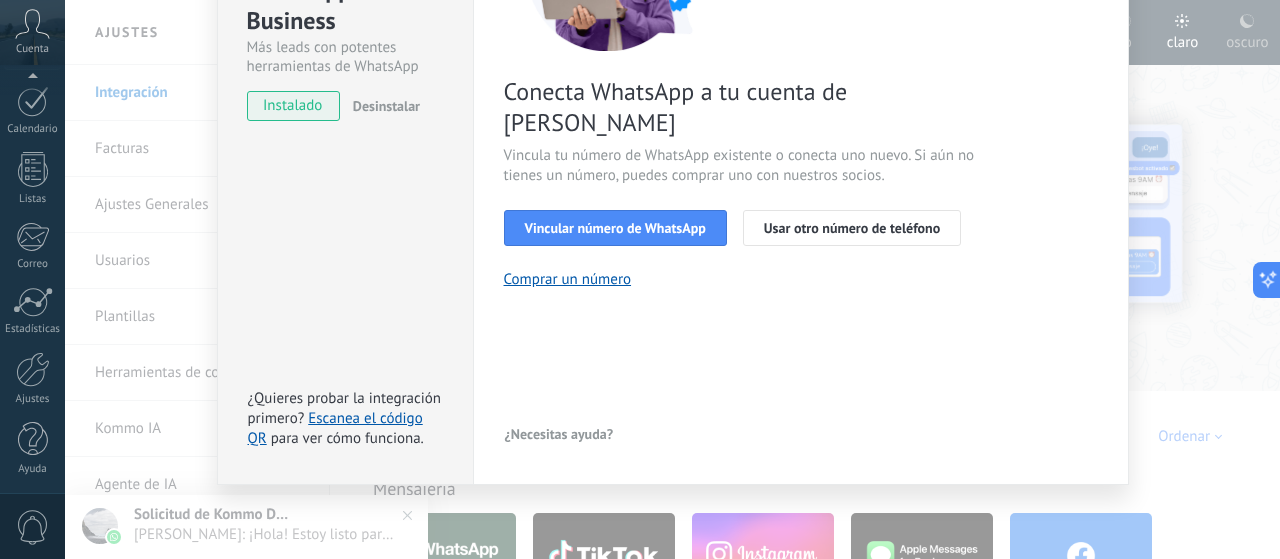 scroll, scrollTop: 0, scrollLeft: 0, axis: both 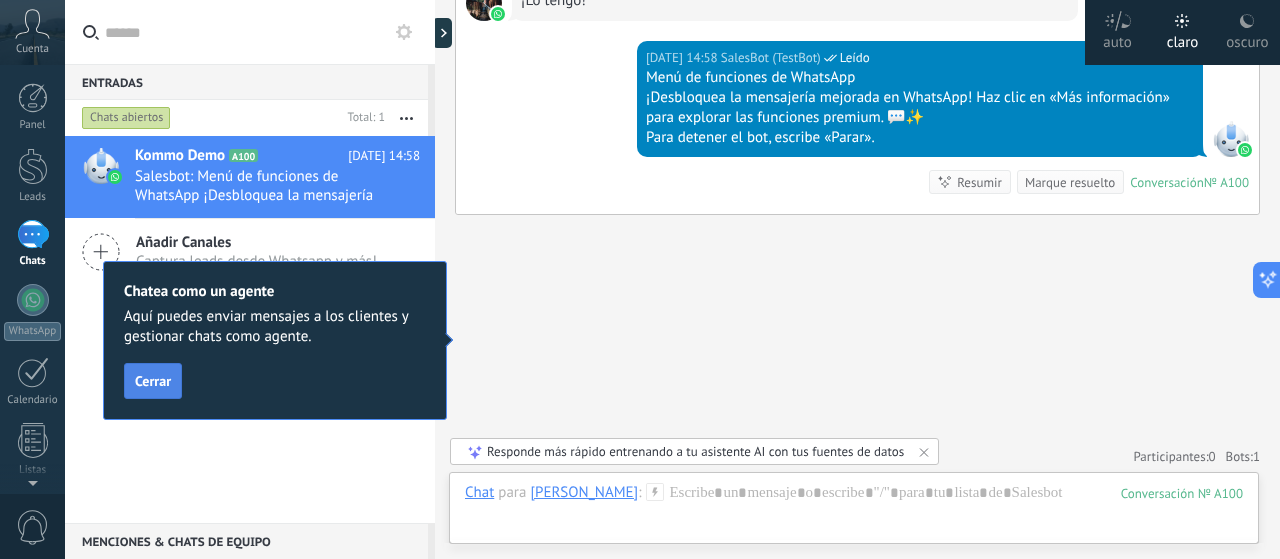click on "Cerrar" at bounding box center [153, 381] 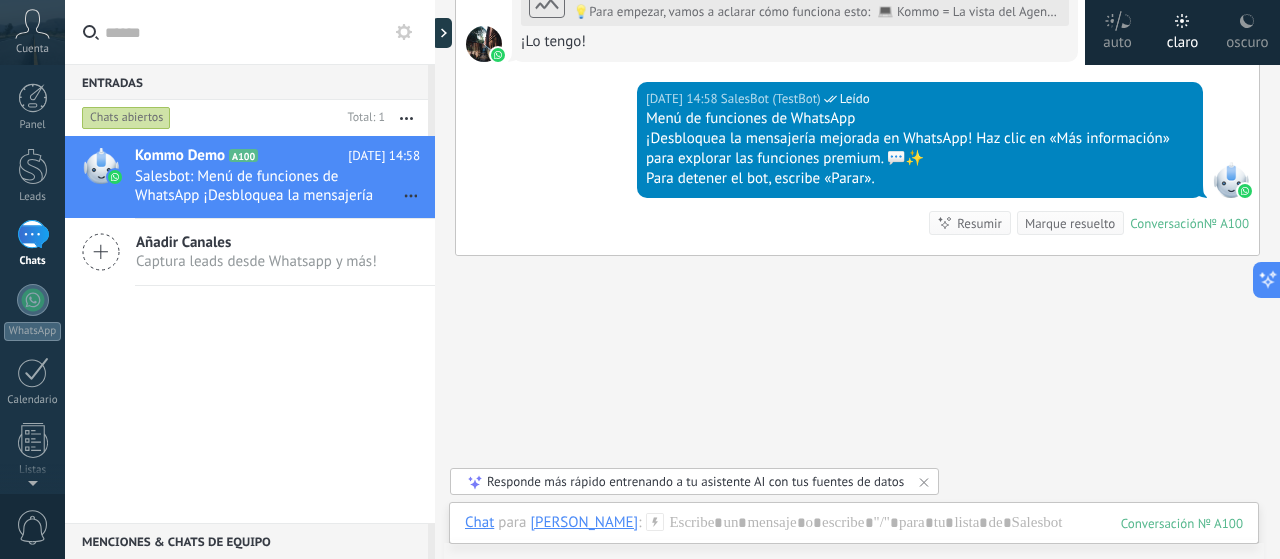 scroll, scrollTop: 1114, scrollLeft: 0, axis: vertical 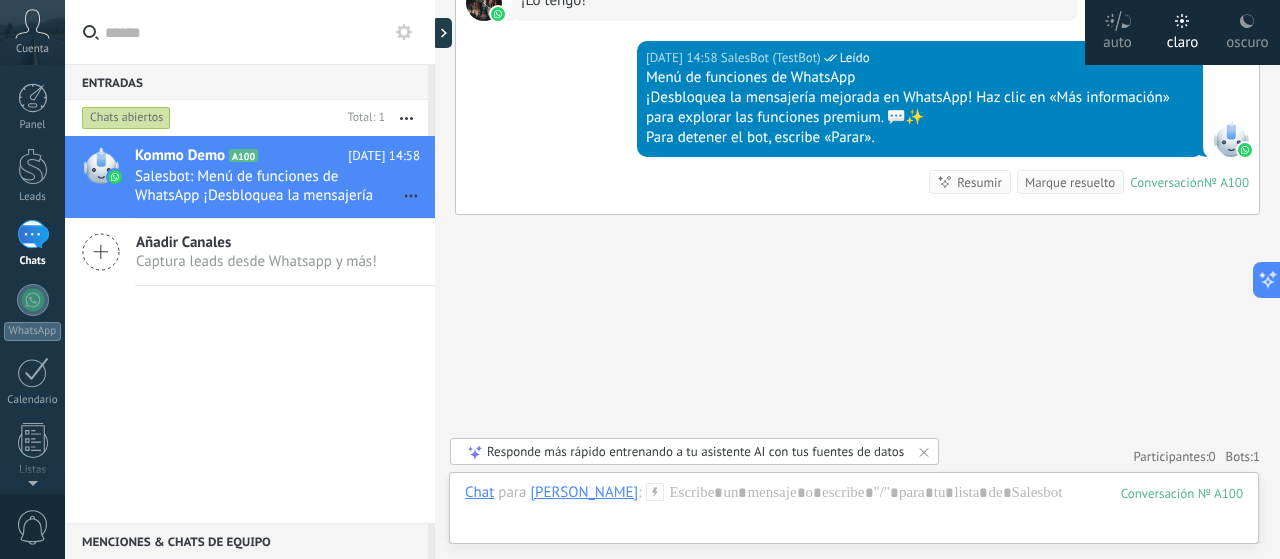 click on "Añadir Canales" at bounding box center (256, 242) 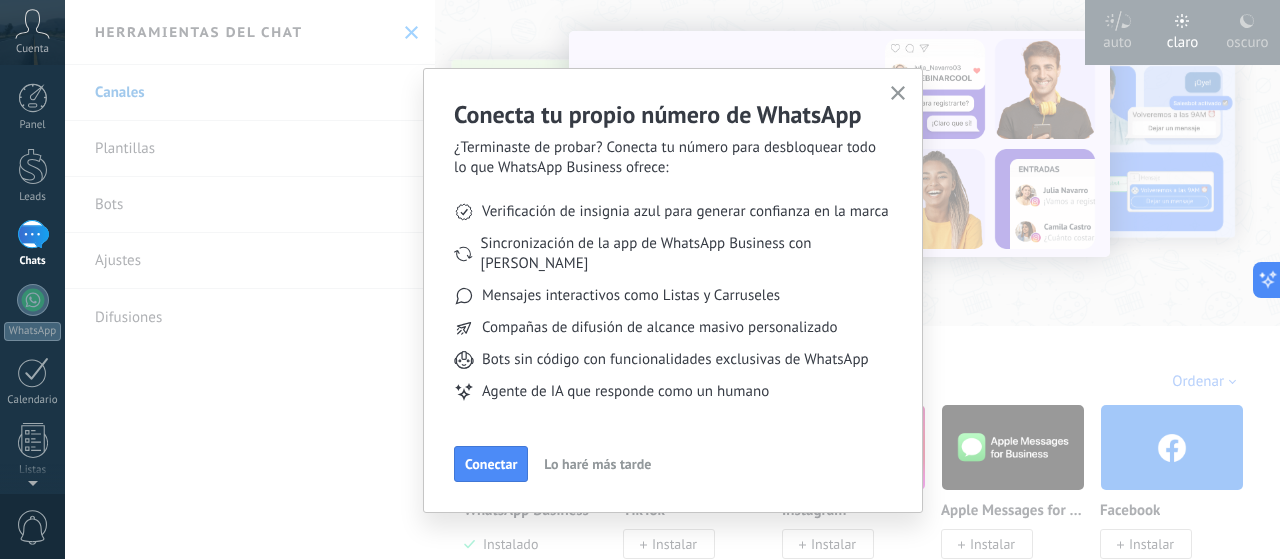 click 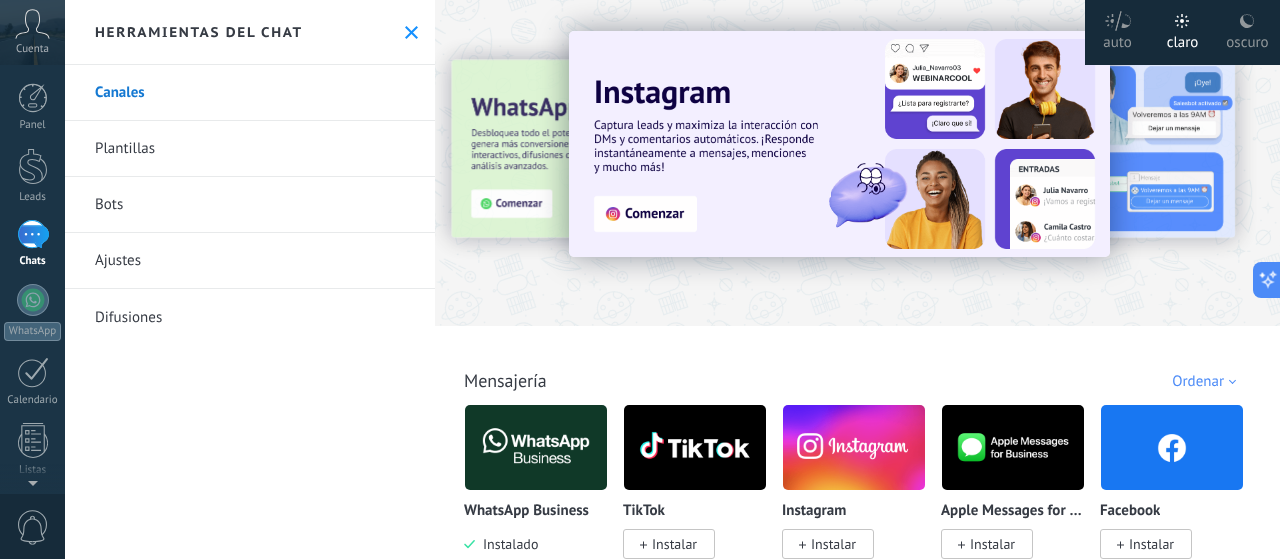 click on "Herramientas del chat" at bounding box center (250, 32) 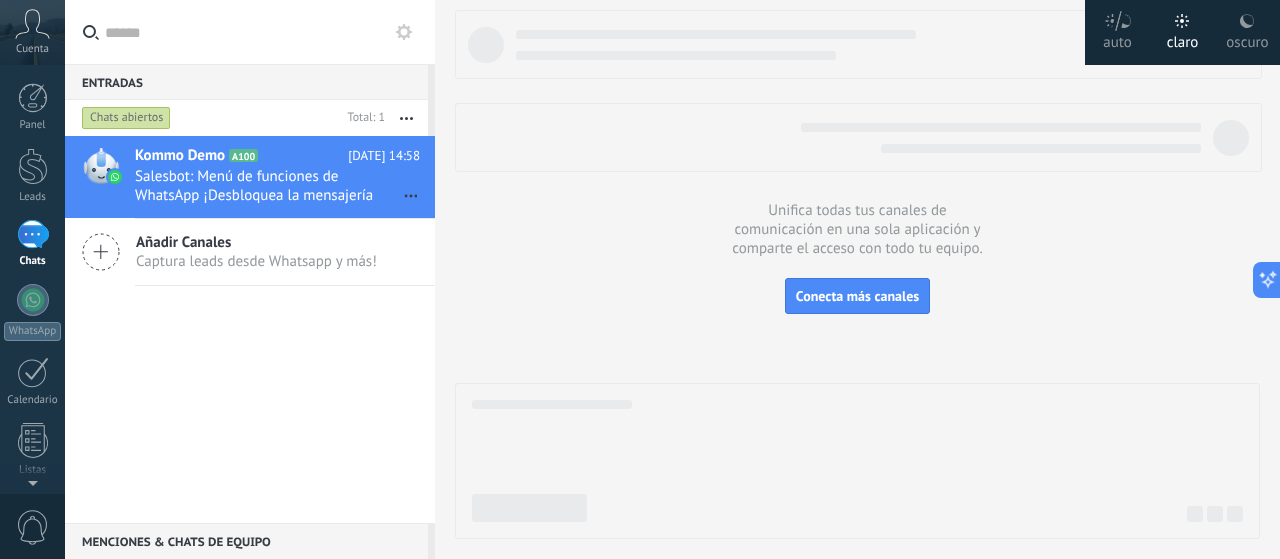 click 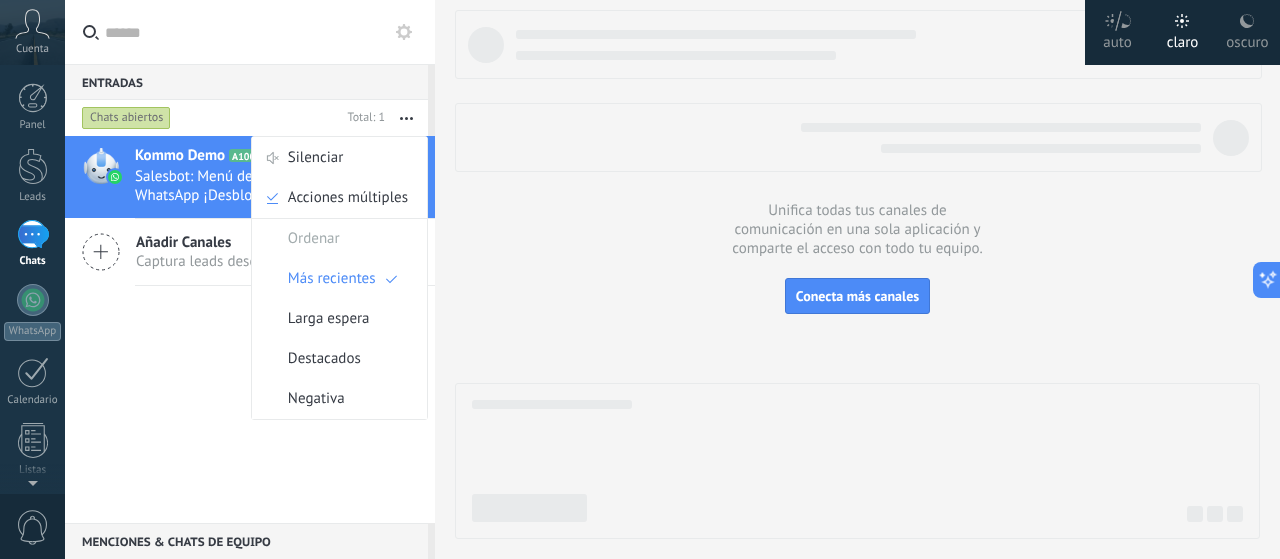 click on "Kommo Demo
A100
Hoy 14:58
Salesbot: Menú de funciones de WhatsApp
¡Desbloquea la mensajería mejorada en WhatsApp! Haz clic en «Más información» para explorar las funciones premium. 💬✨
Para detener el bot, escribe «Parar».
Añadir Canales
Captura leads desde Whatsapp y más!" at bounding box center [250, 329] 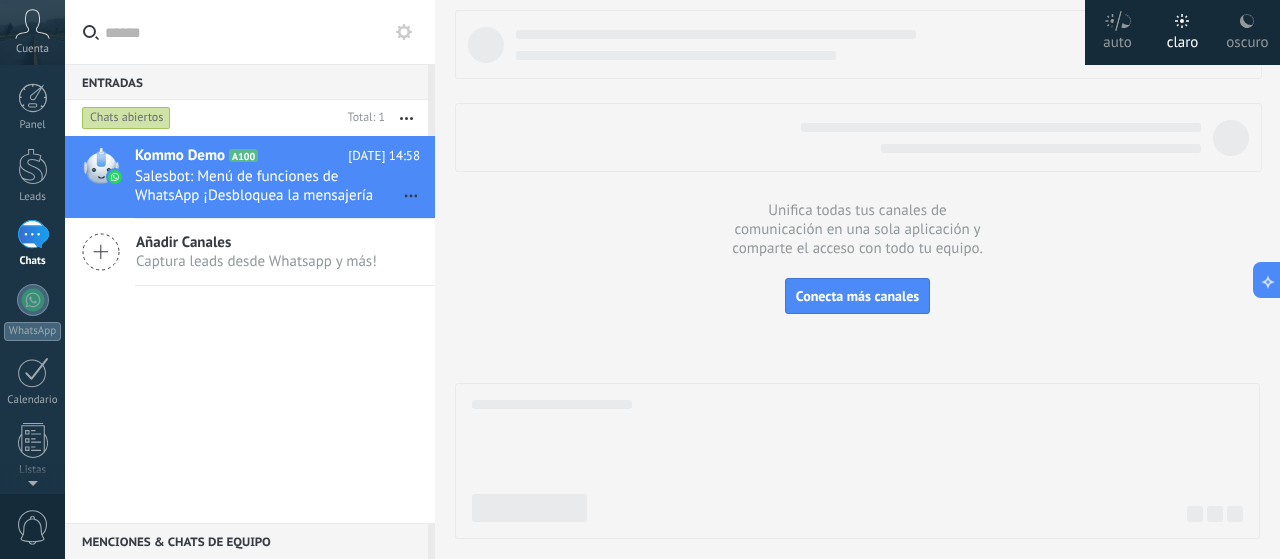 click on "1" at bounding box center (33, 234) 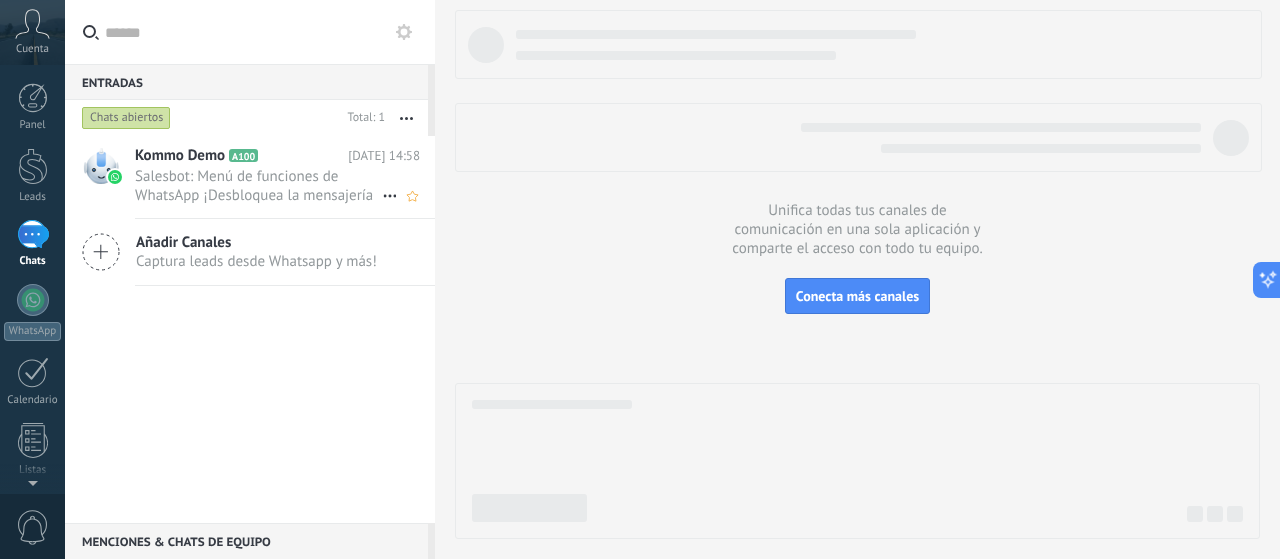click on "Salesbot: Menú de funciones de WhatsApp
¡Desbloquea la mensajería mejorada en WhatsApp! Haz clic en «Más información» pa..." at bounding box center [258, 186] 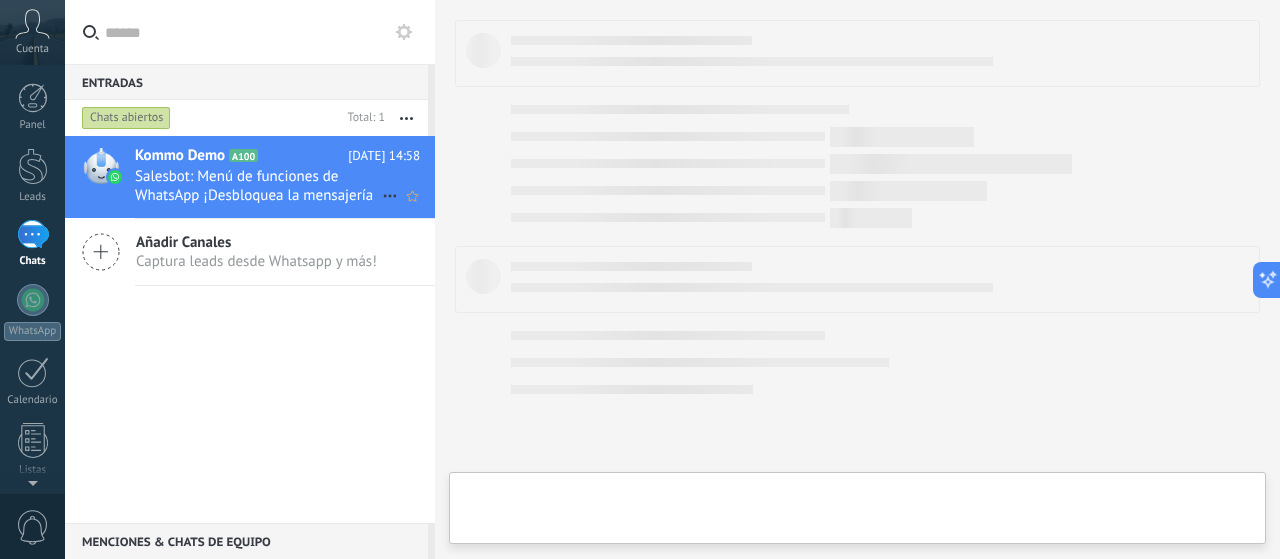 type on "**********" 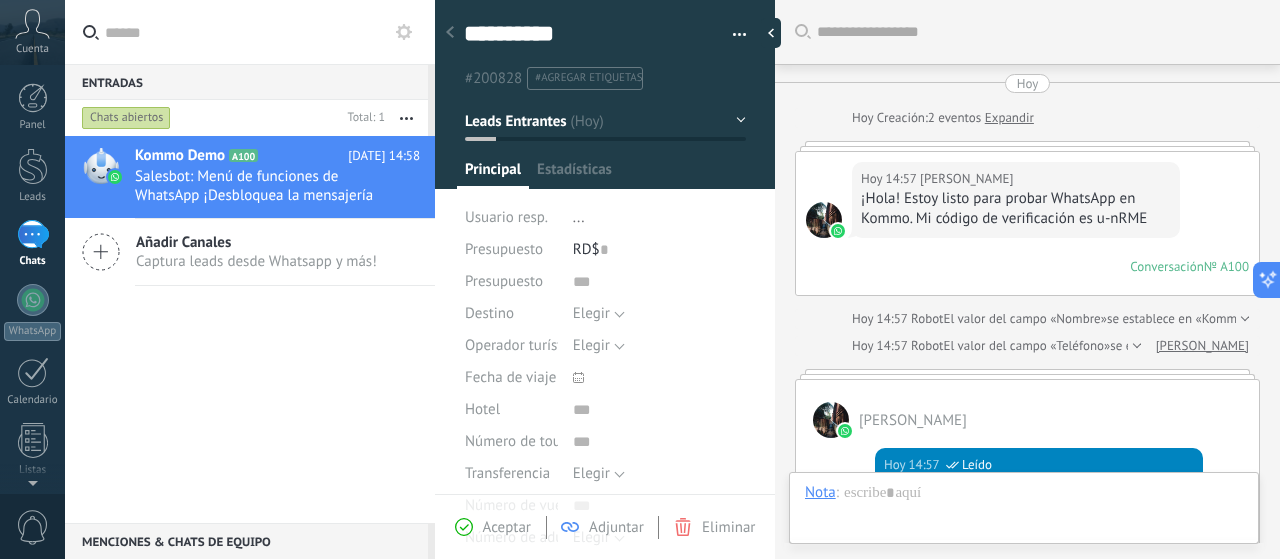 scroll, scrollTop: 30, scrollLeft: 0, axis: vertical 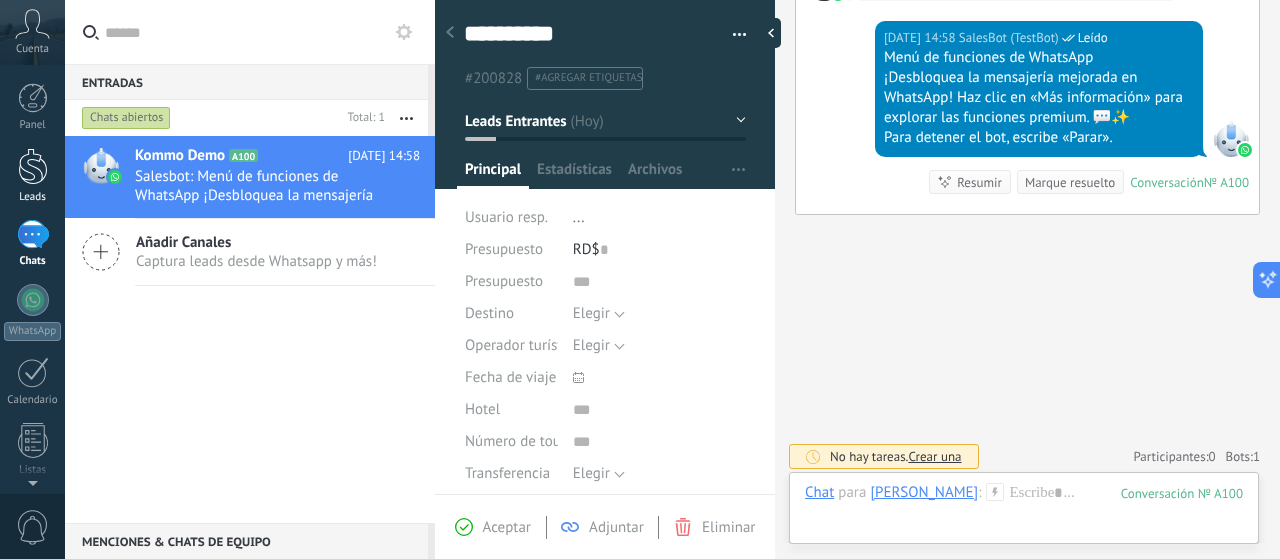 click at bounding box center (33, 166) 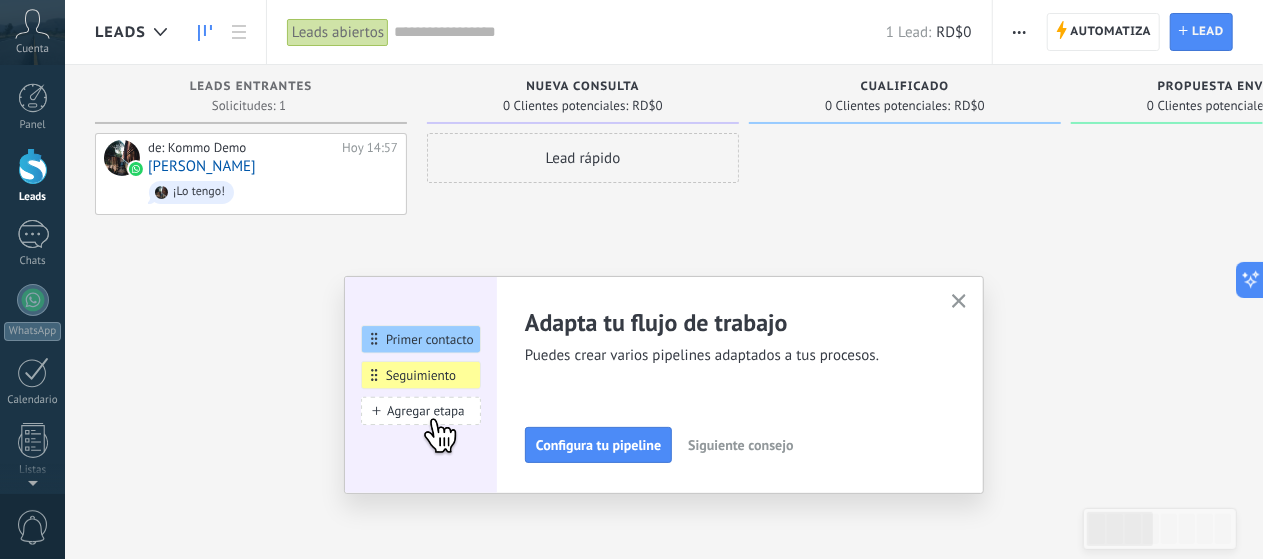click 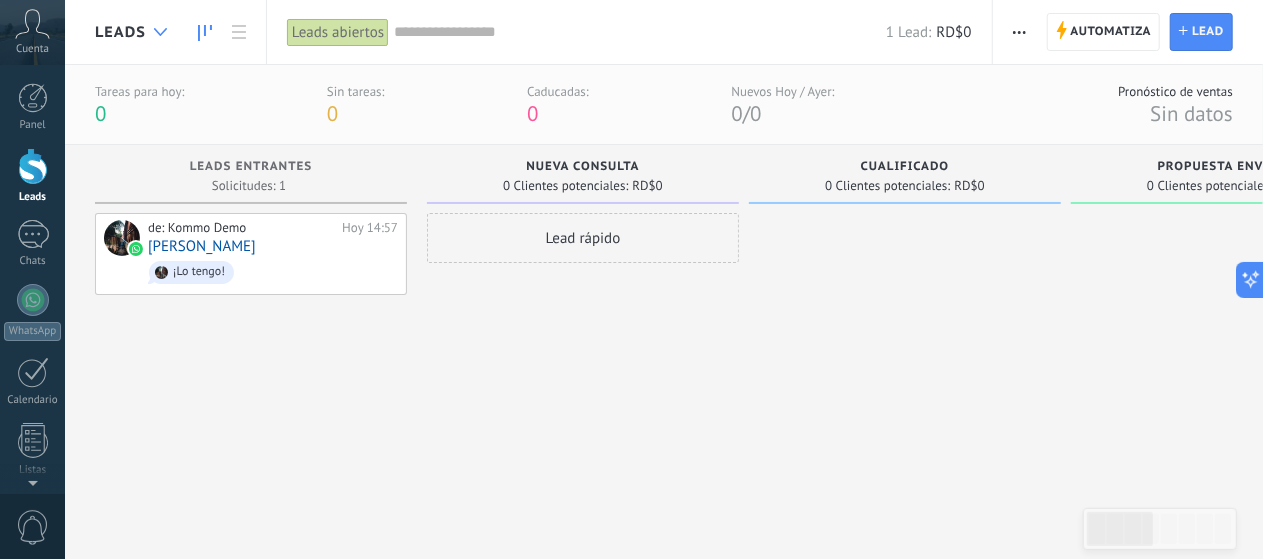 click at bounding box center [160, 32] 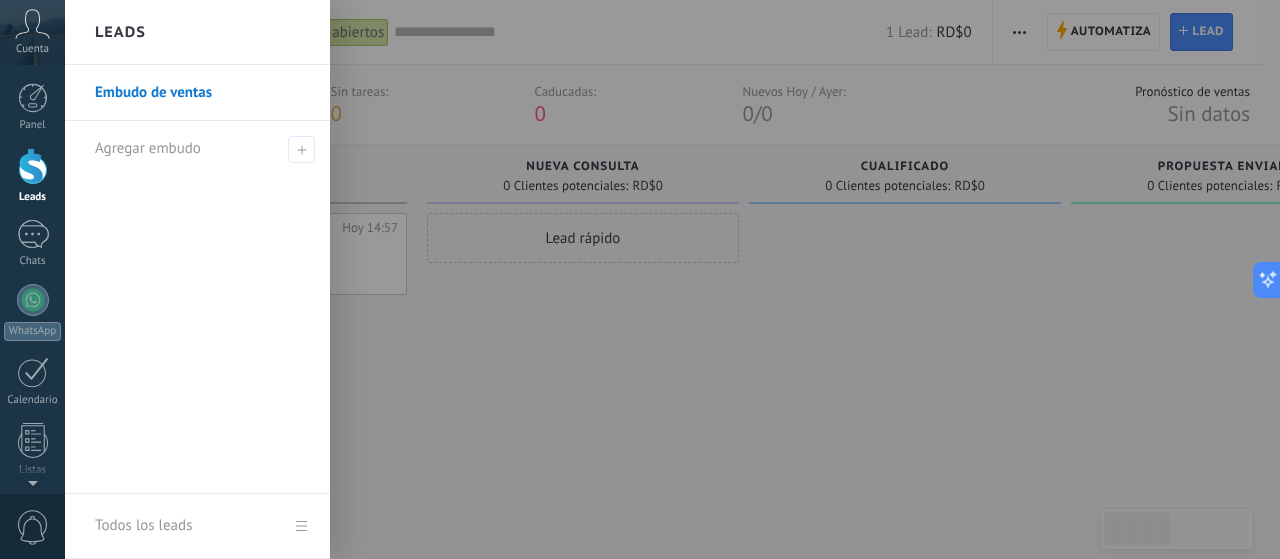 click at bounding box center [705, 279] 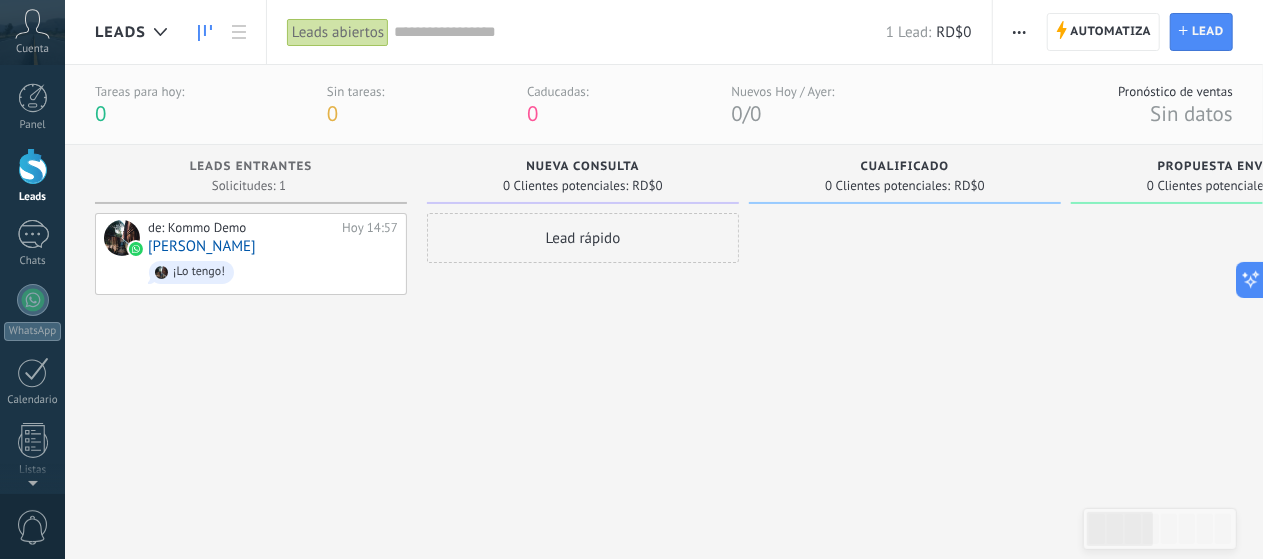 click 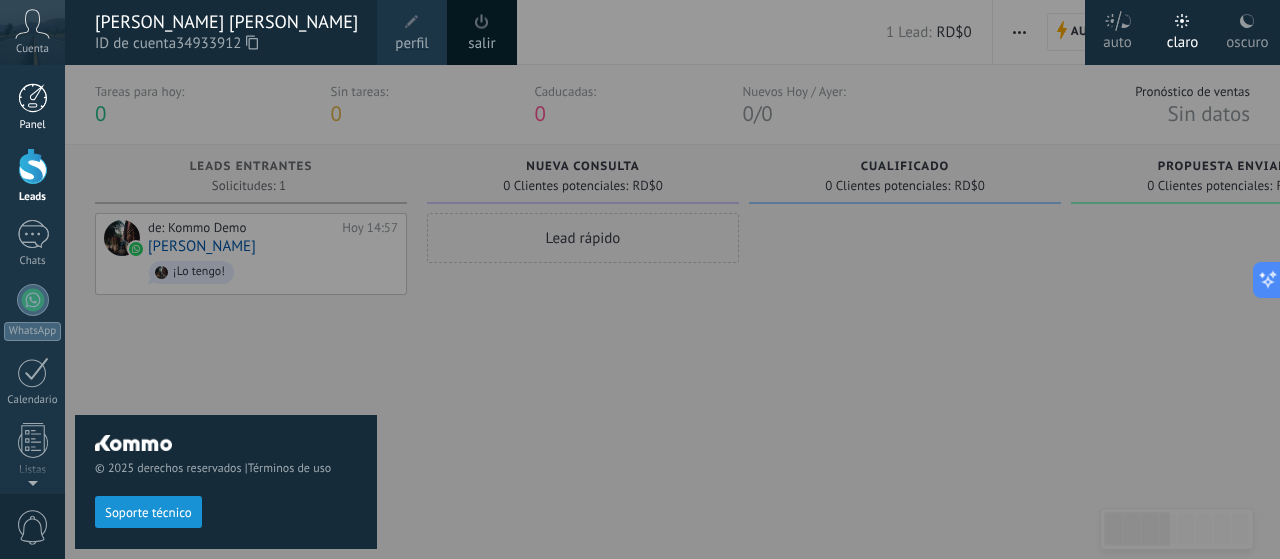 click at bounding box center [33, 98] 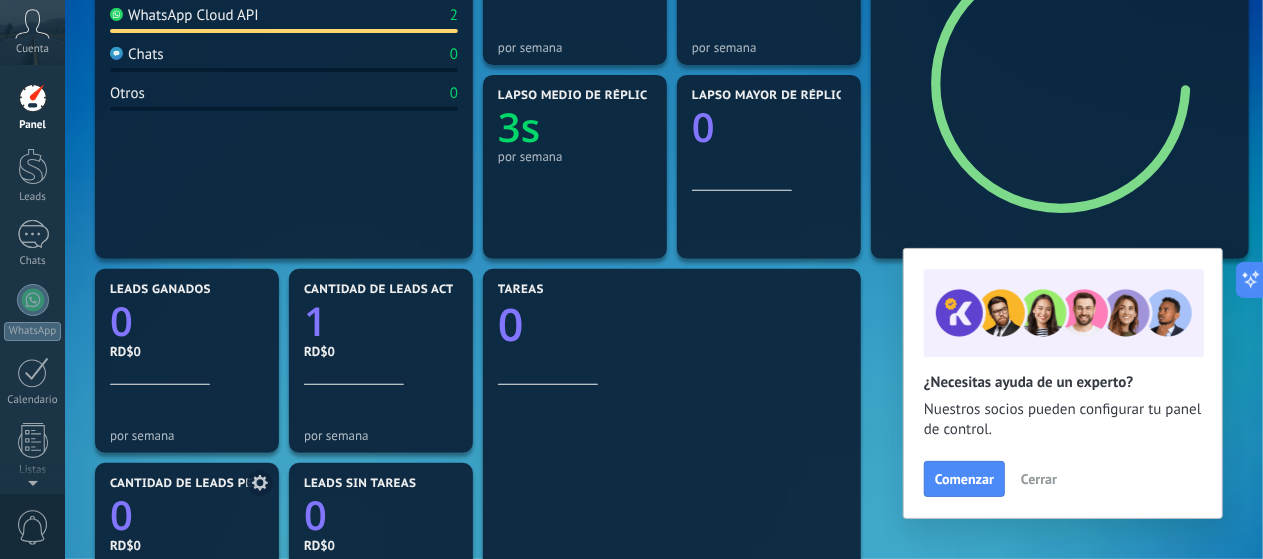 scroll, scrollTop: 26, scrollLeft: 0, axis: vertical 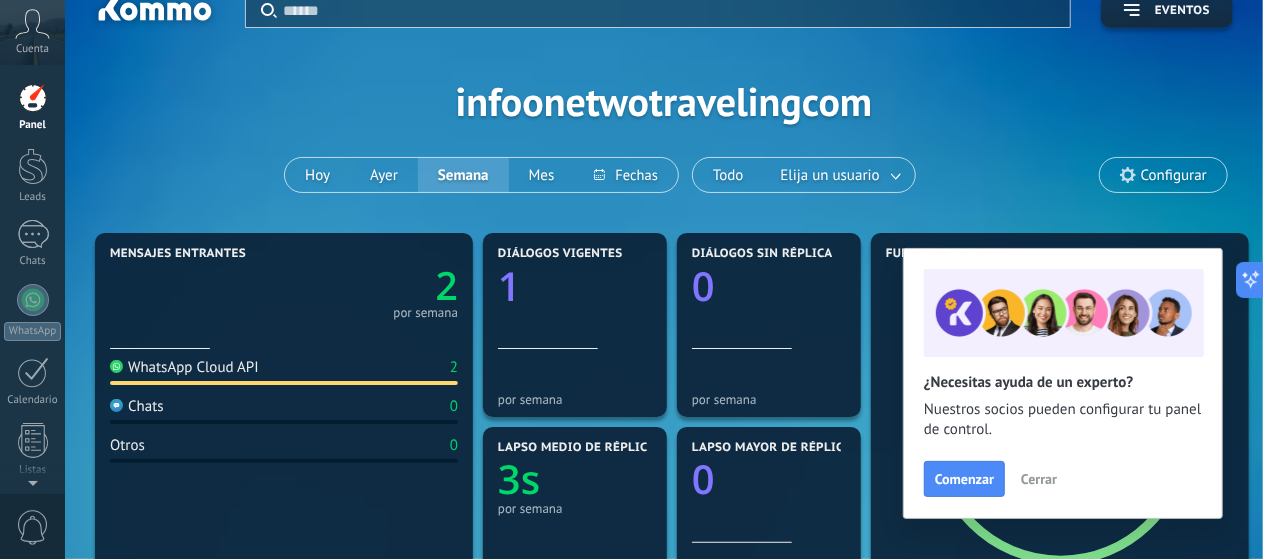 click on "WhatsApp Cloud API    2" at bounding box center (284, 371) 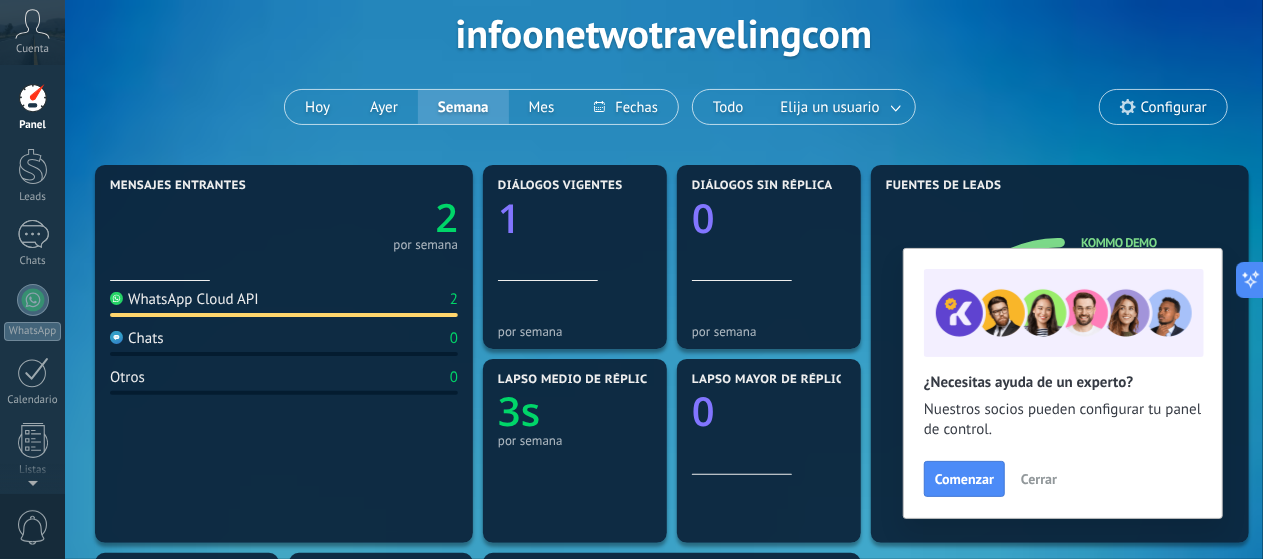 scroll, scrollTop: 126, scrollLeft: 0, axis: vertical 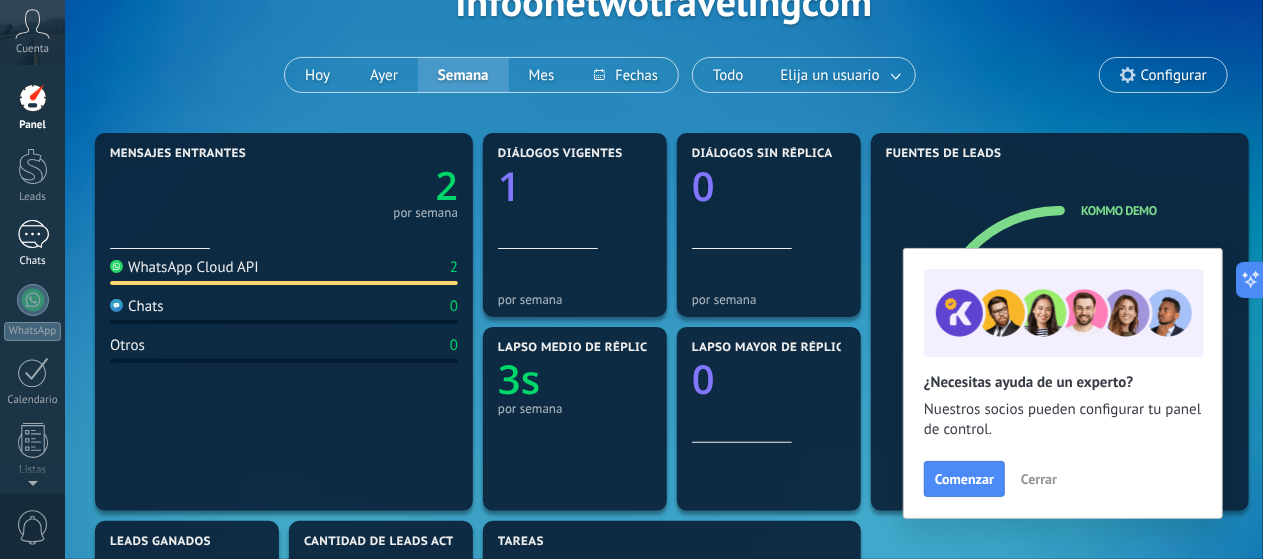 click on "1" at bounding box center (33, 234) 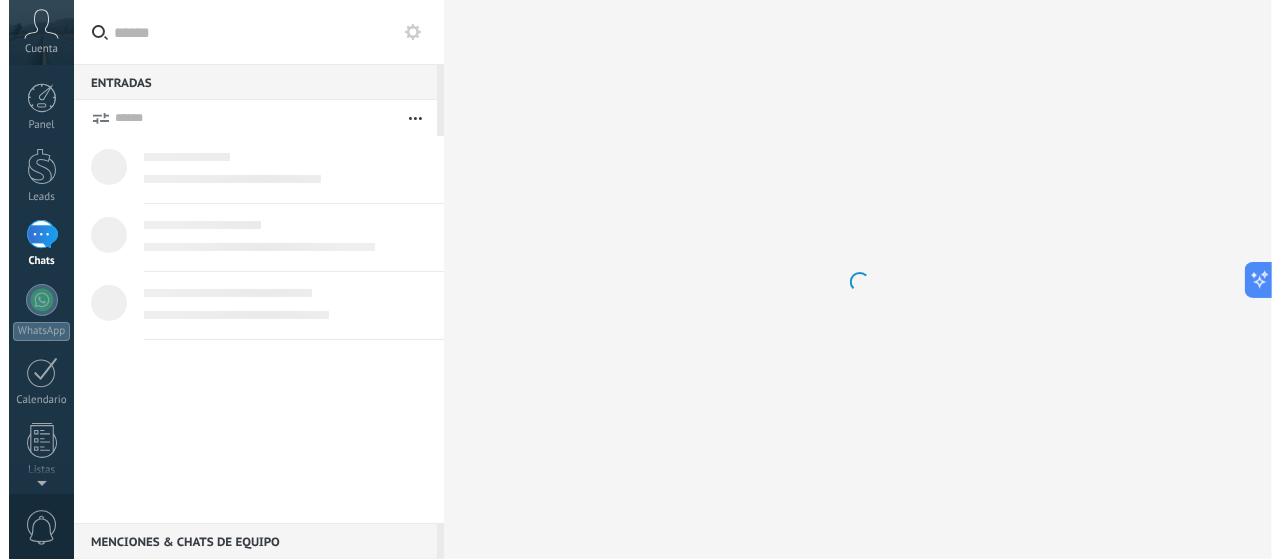 scroll, scrollTop: 0, scrollLeft: 0, axis: both 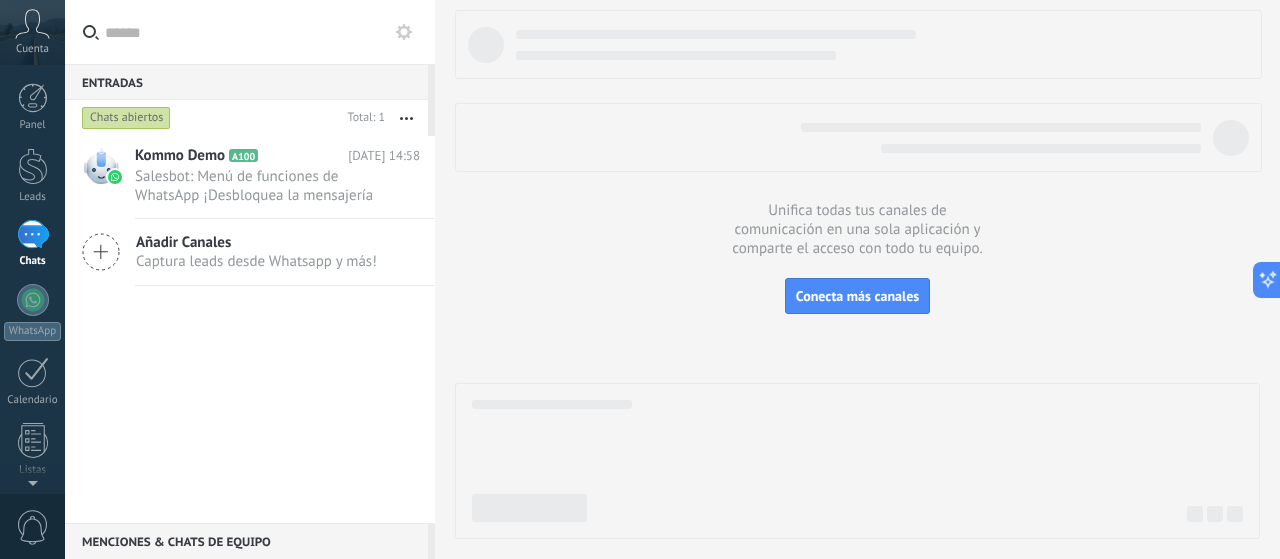 click 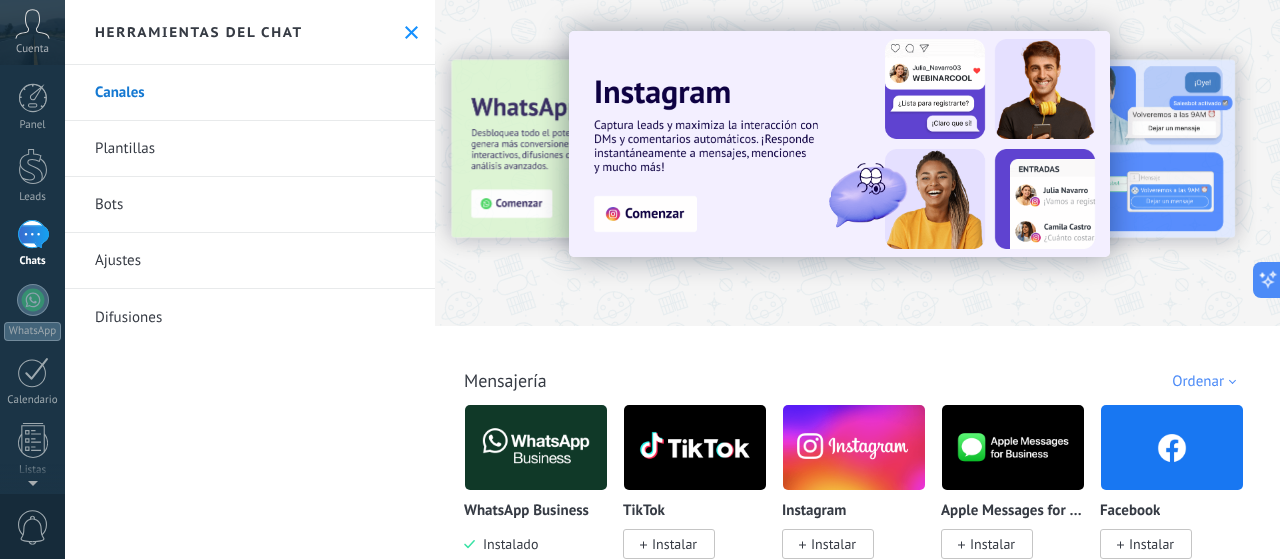 click on "Herramientas del chat" at bounding box center (250, 32) 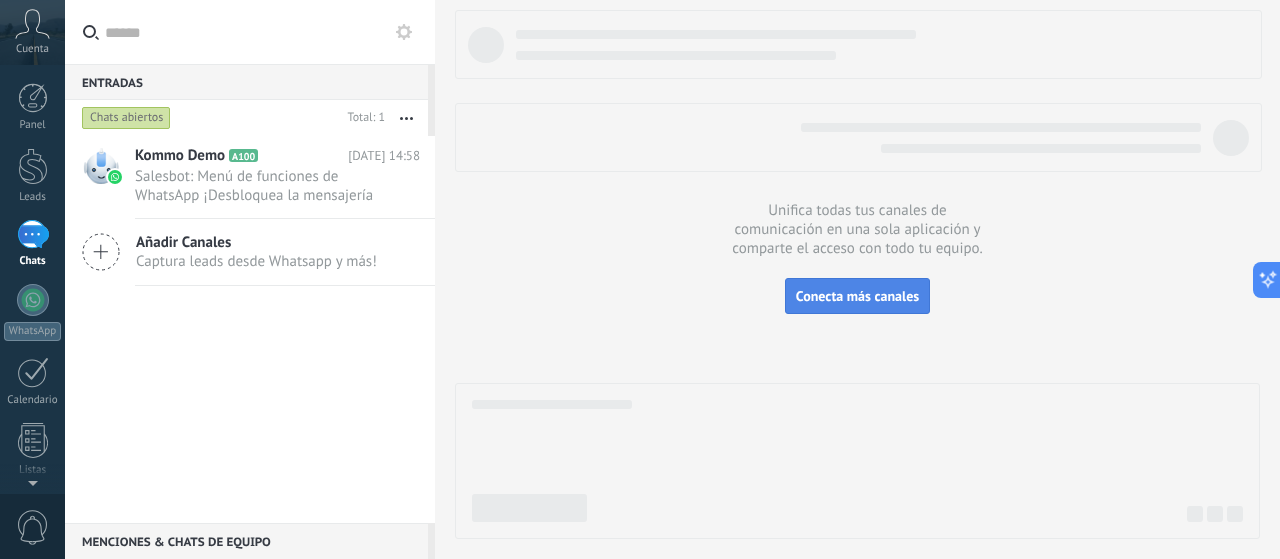 click on "Conecta más canales" at bounding box center (857, 296) 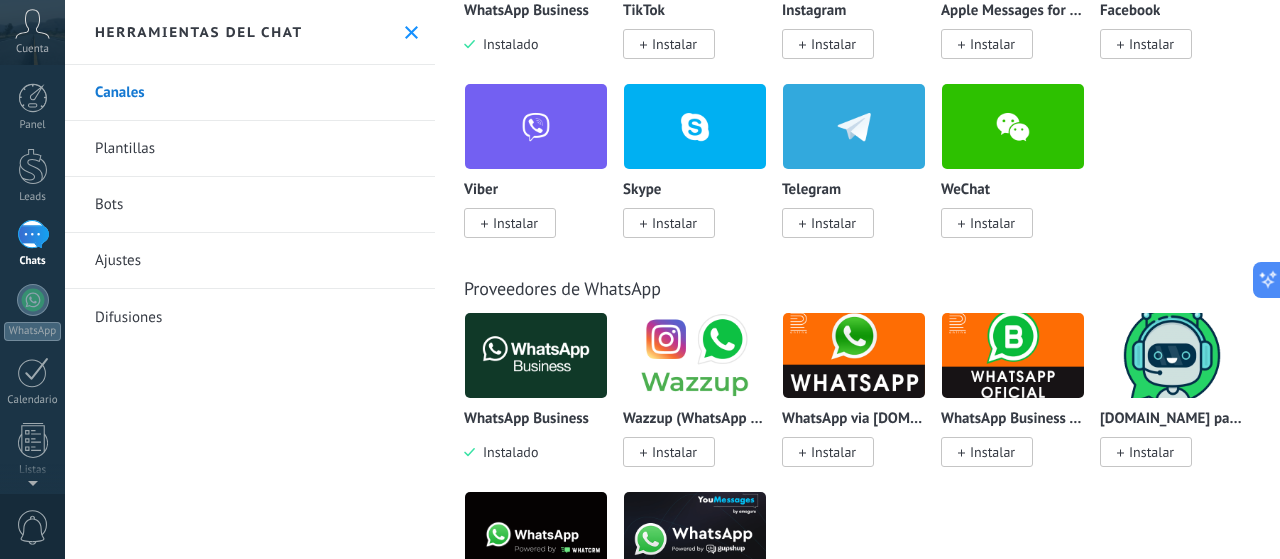 scroll, scrollTop: 200, scrollLeft: 0, axis: vertical 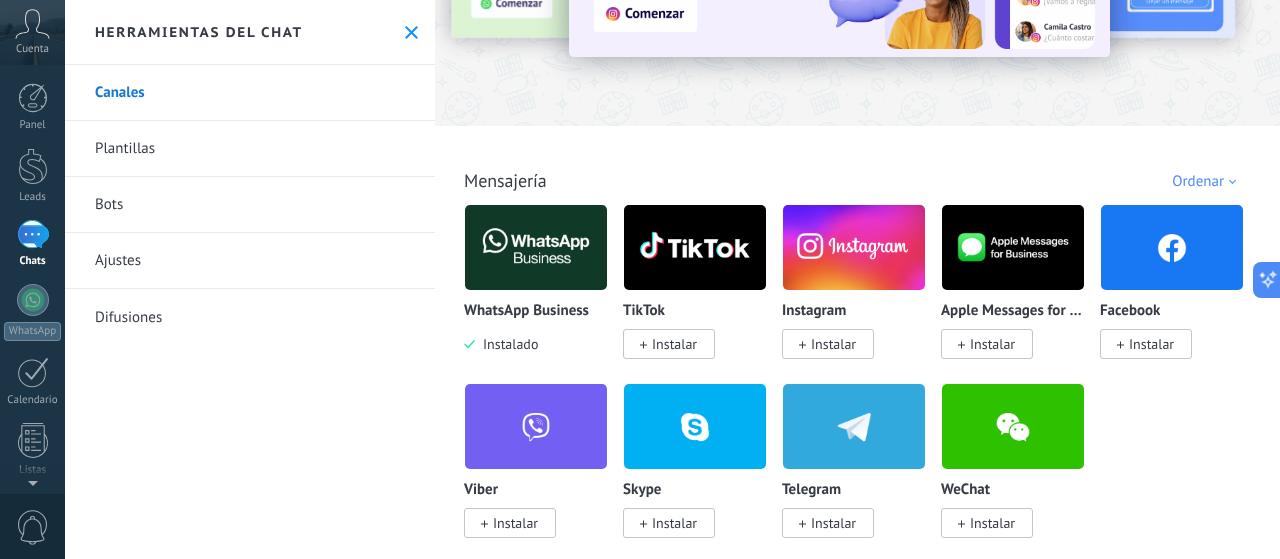 click at bounding box center [536, 247] 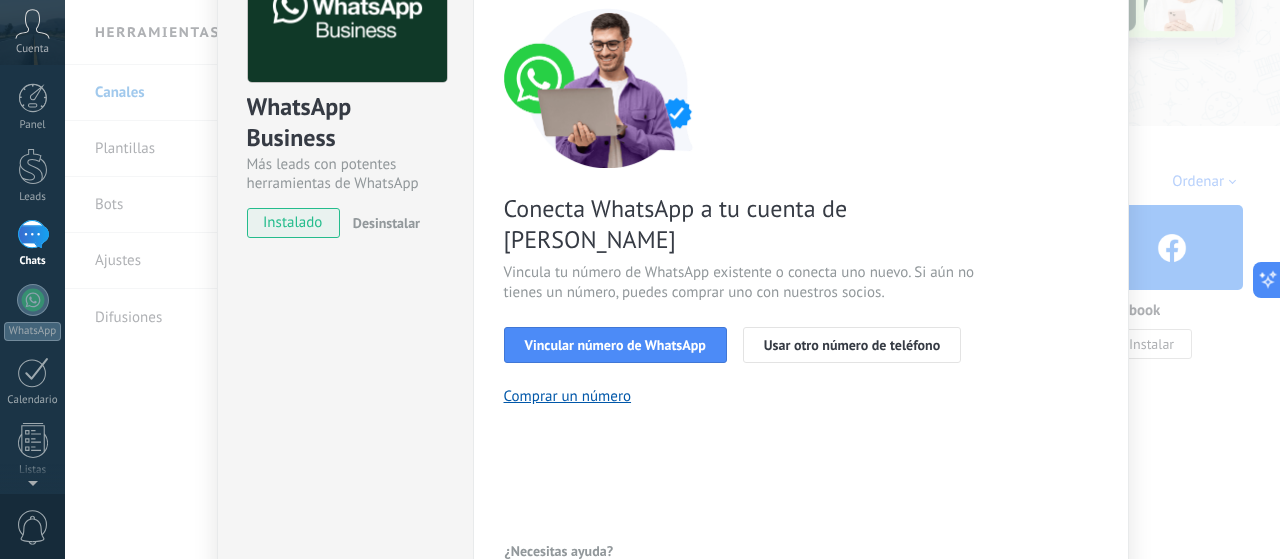 scroll, scrollTop: 70, scrollLeft: 0, axis: vertical 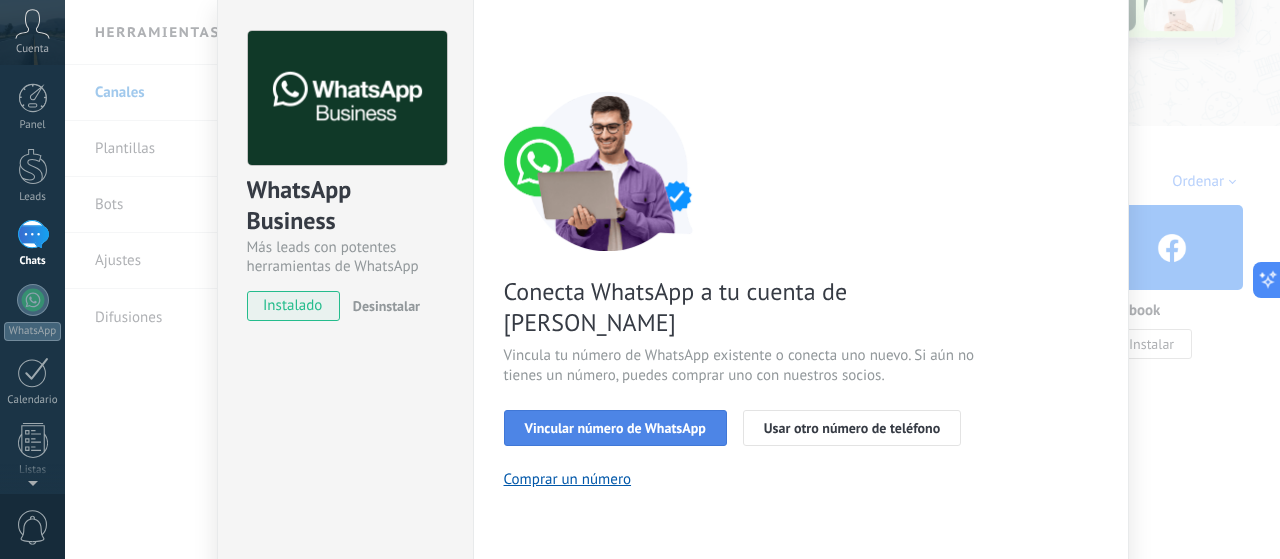 click on "Vincular número de WhatsApp" at bounding box center [615, 428] 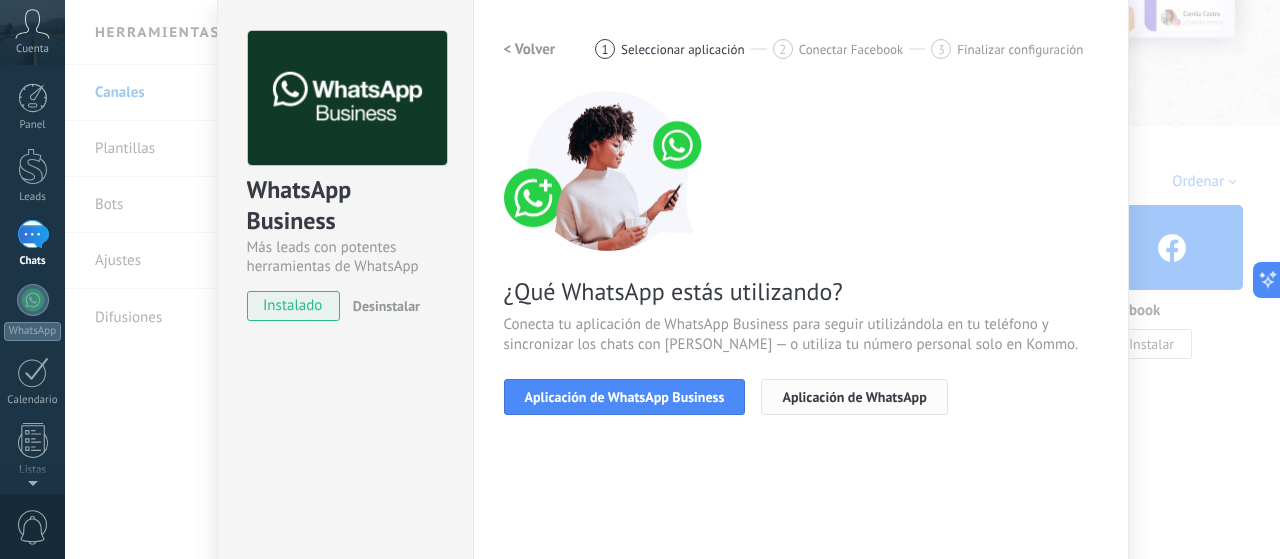 click on "Aplicación de WhatsApp" at bounding box center (854, 397) 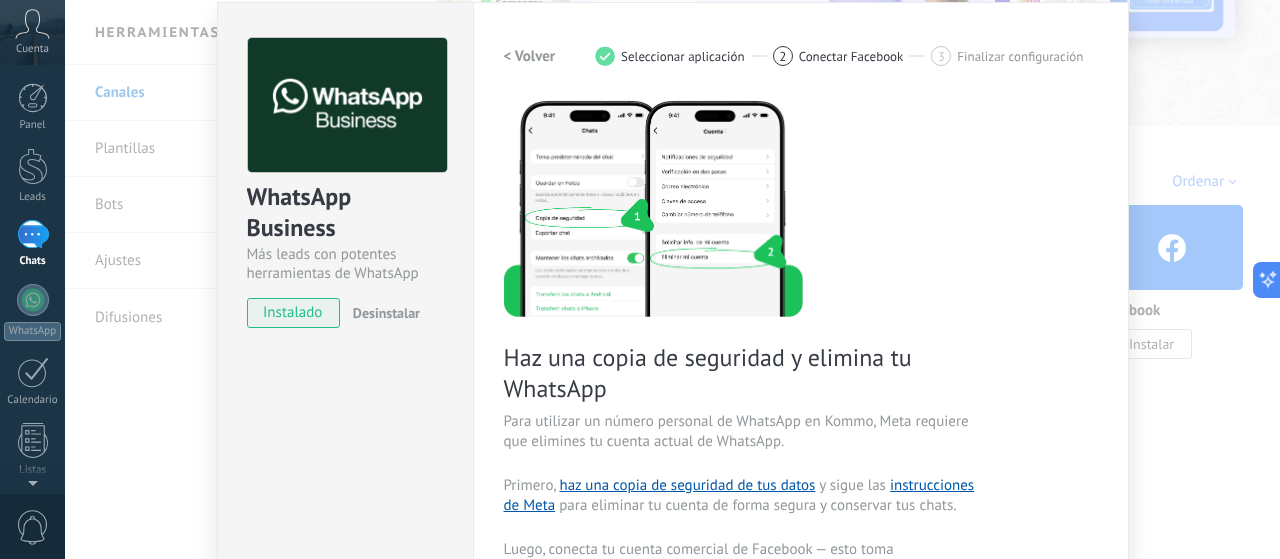 scroll, scrollTop: 0, scrollLeft: 0, axis: both 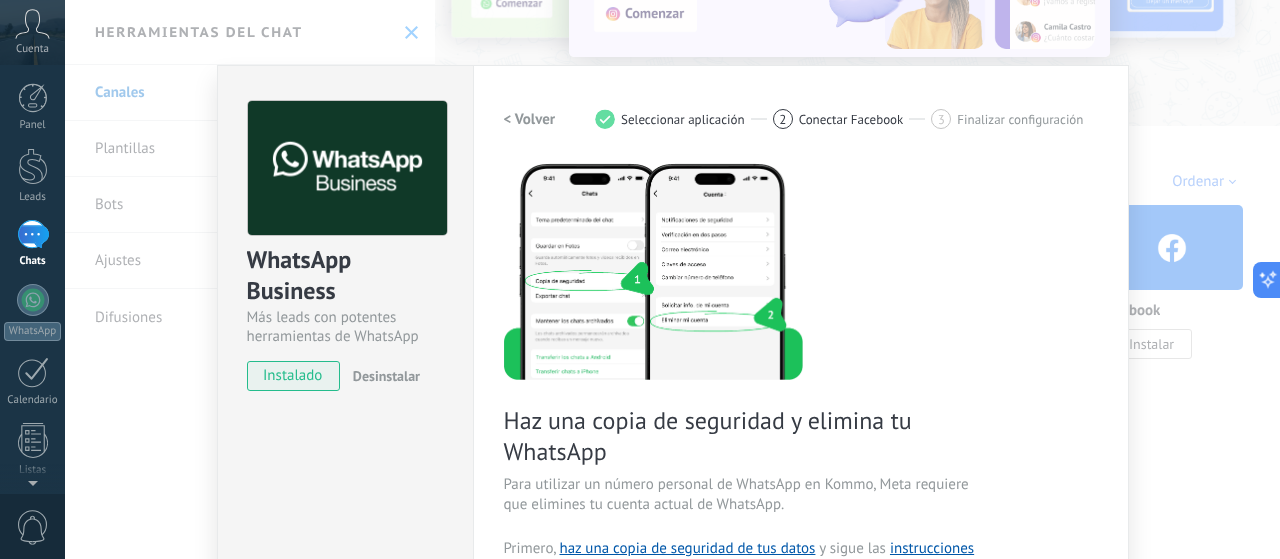 click on "< Volver 1 Seleccionar aplicación 2 Conectar Facebook  3 Finalizar configuración" at bounding box center [801, 119] 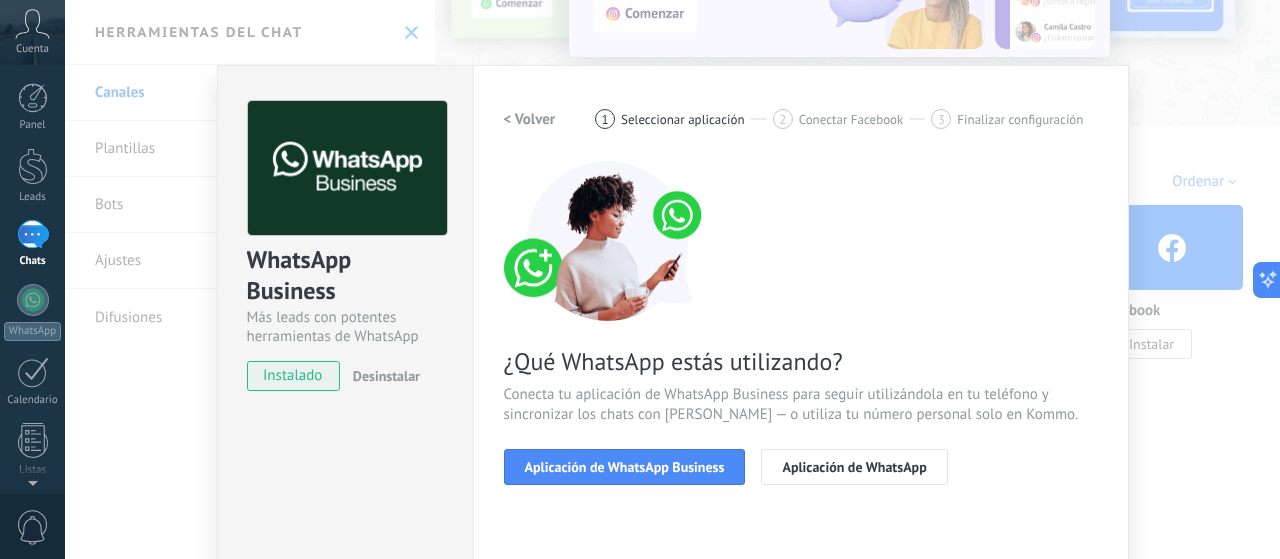 click on "< Volver" at bounding box center [530, 119] 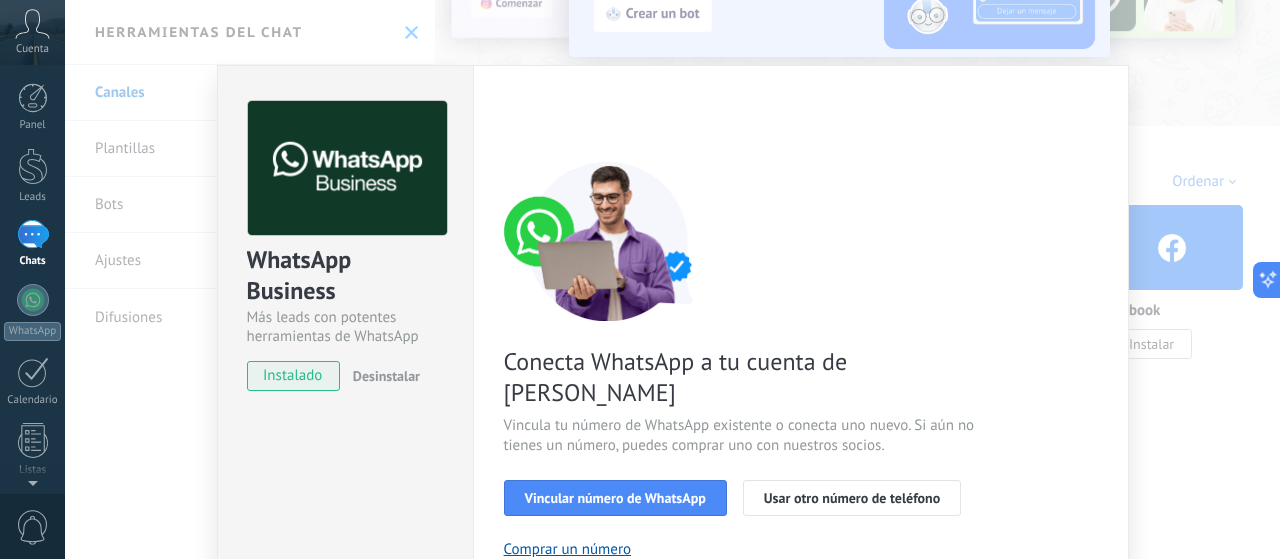 click on "WhatsApp Business Más leads con potentes herramientas de WhatsApp instalado Desinstalar" at bounding box center [345, 236] 